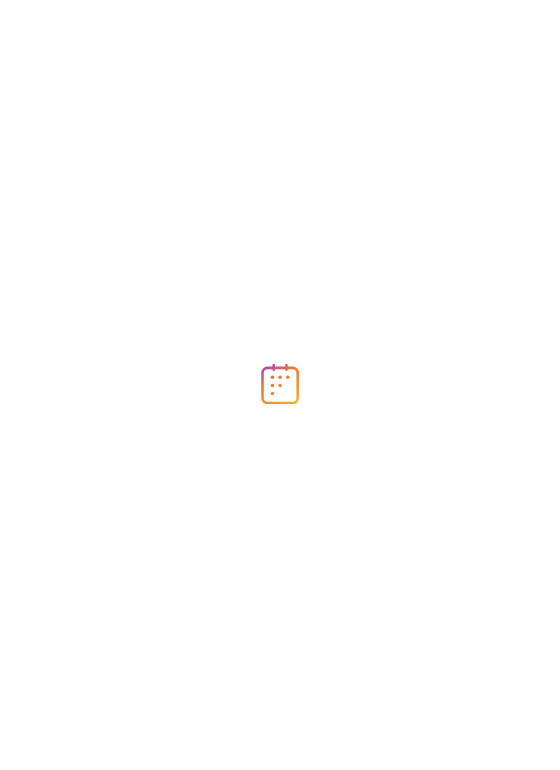 scroll, scrollTop: 0, scrollLeft: 0, axis: both 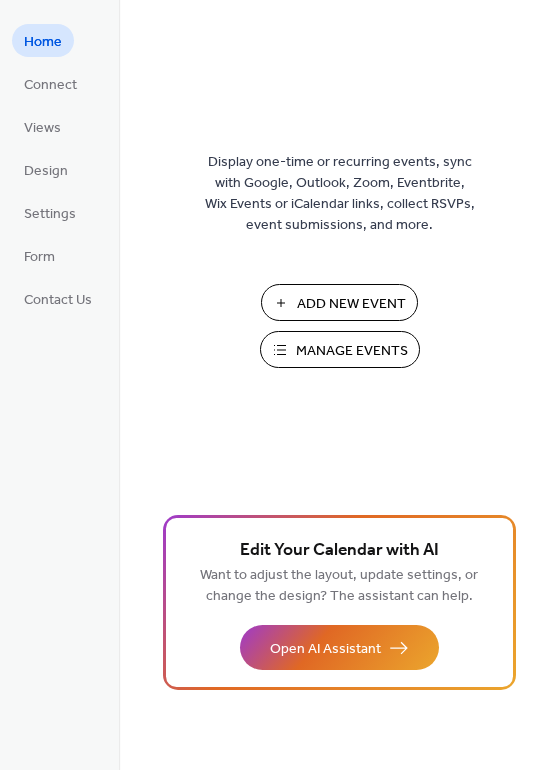 click on "Add New Event" at bounding box center (351, 304) 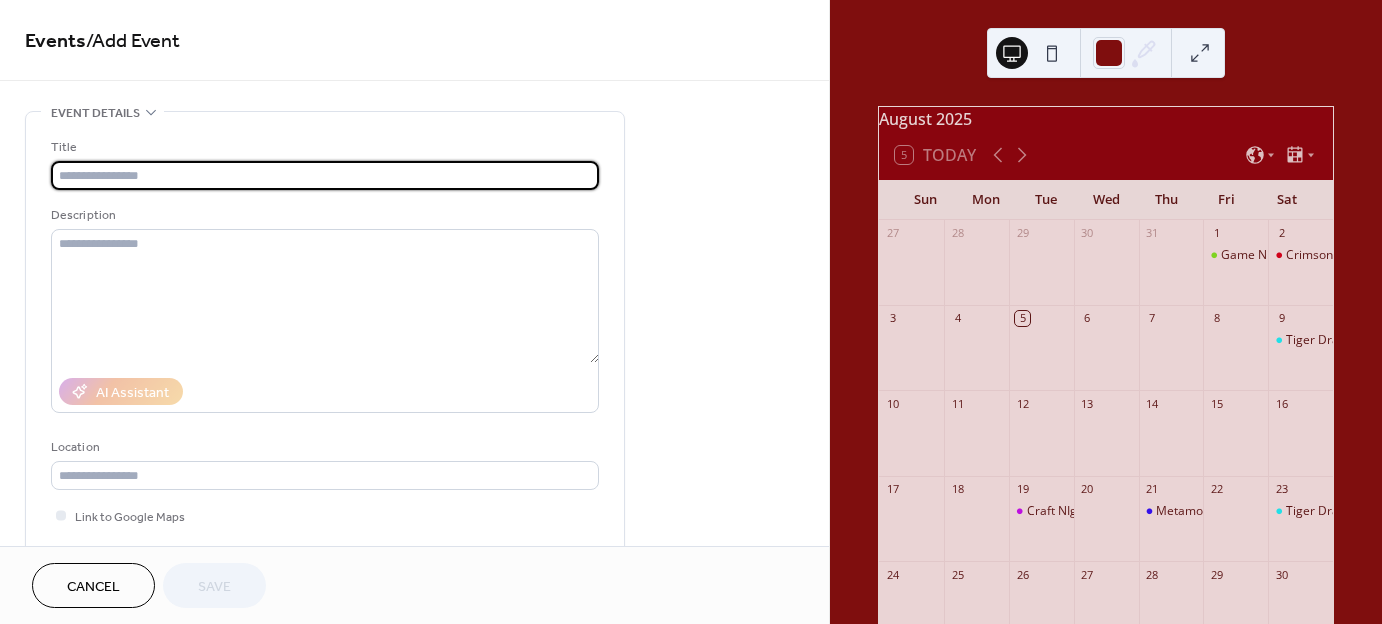 scroll, scrollTop: 0, scrollLeft: 0, axis: both 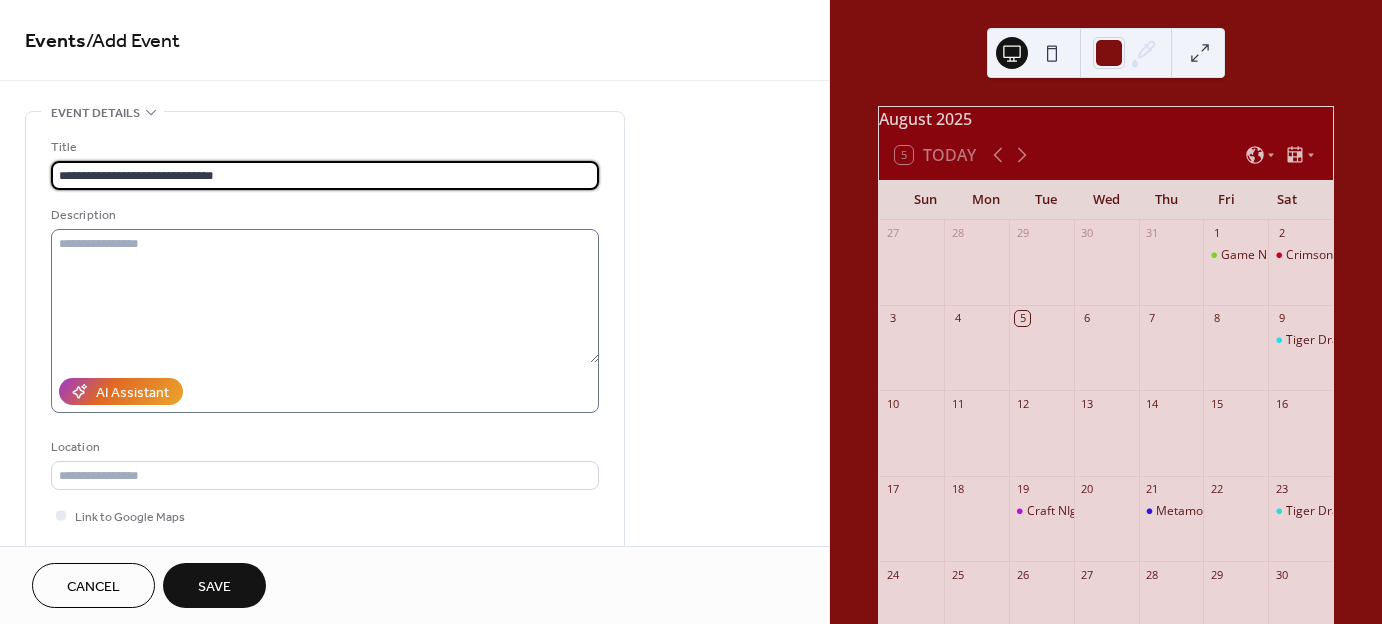 type on "**********" 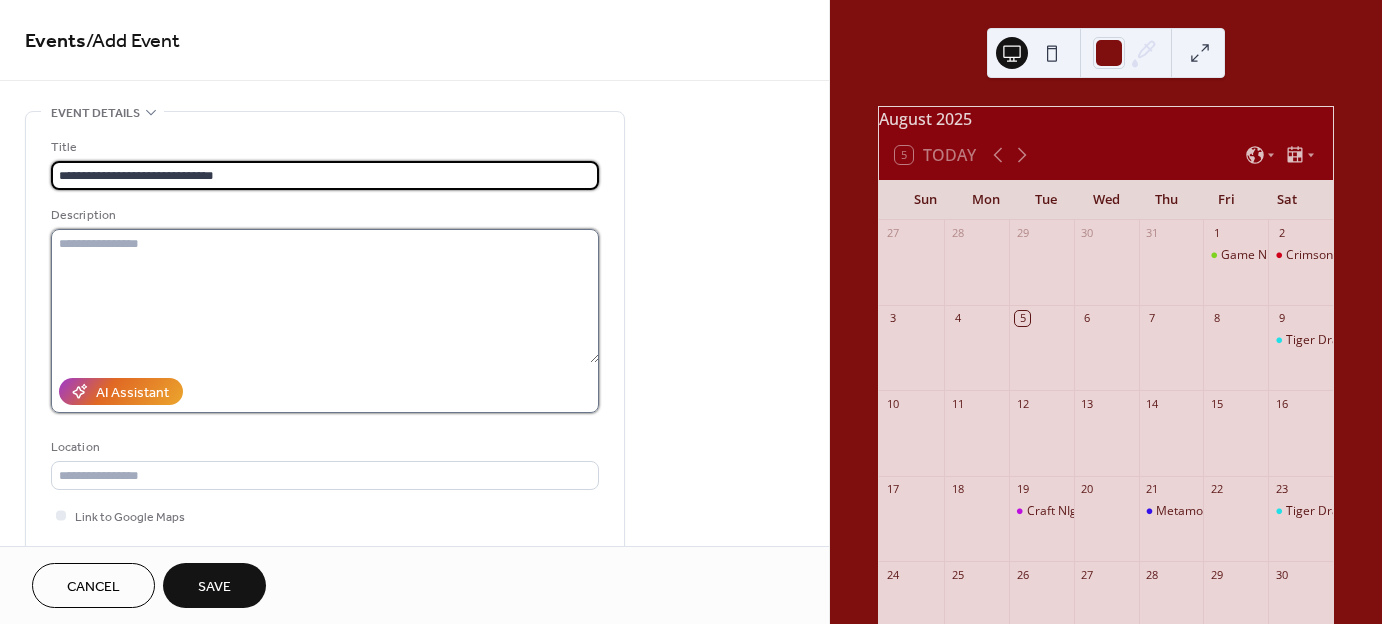 click at bounding box center (325, 296) 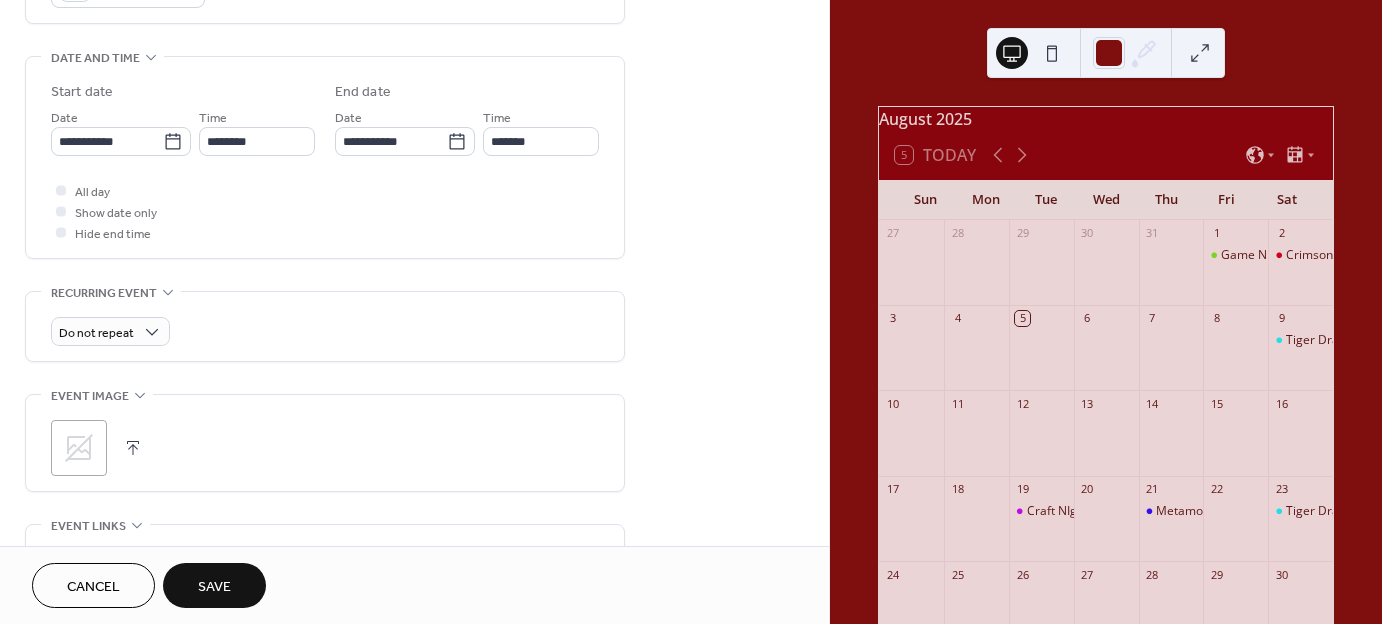 scroll, scrollTop: 600, scrollLeft: 0, axis: vertical 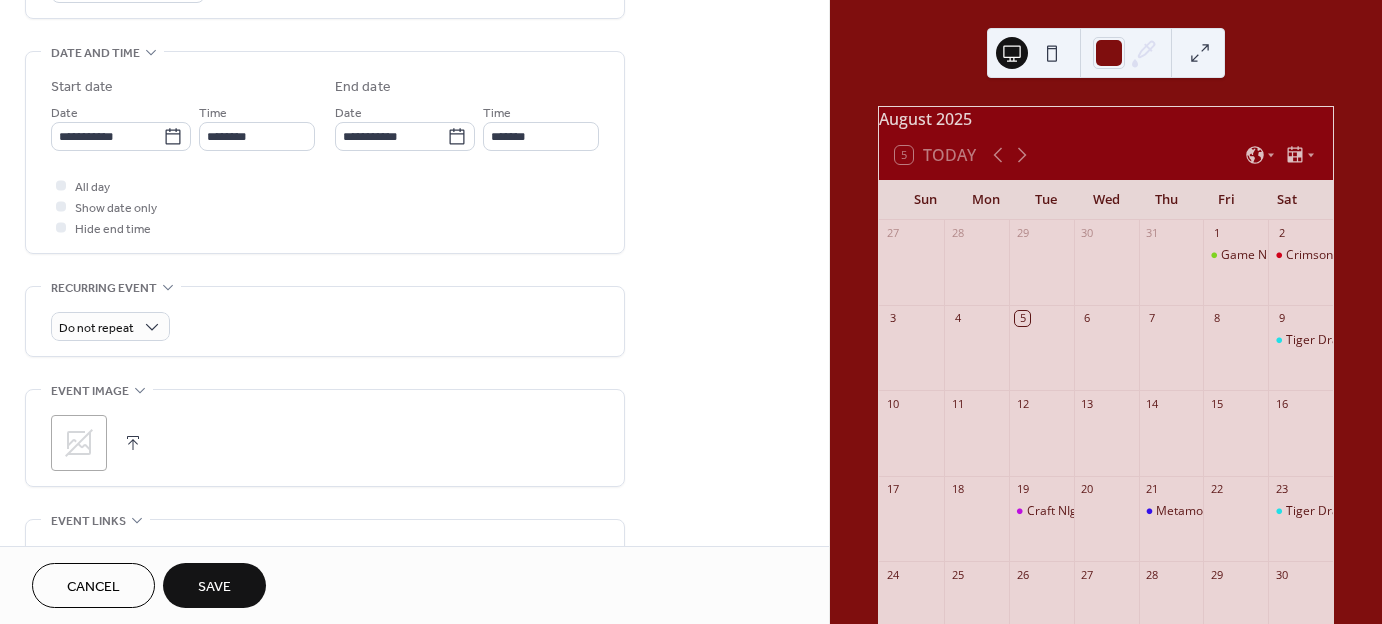 click 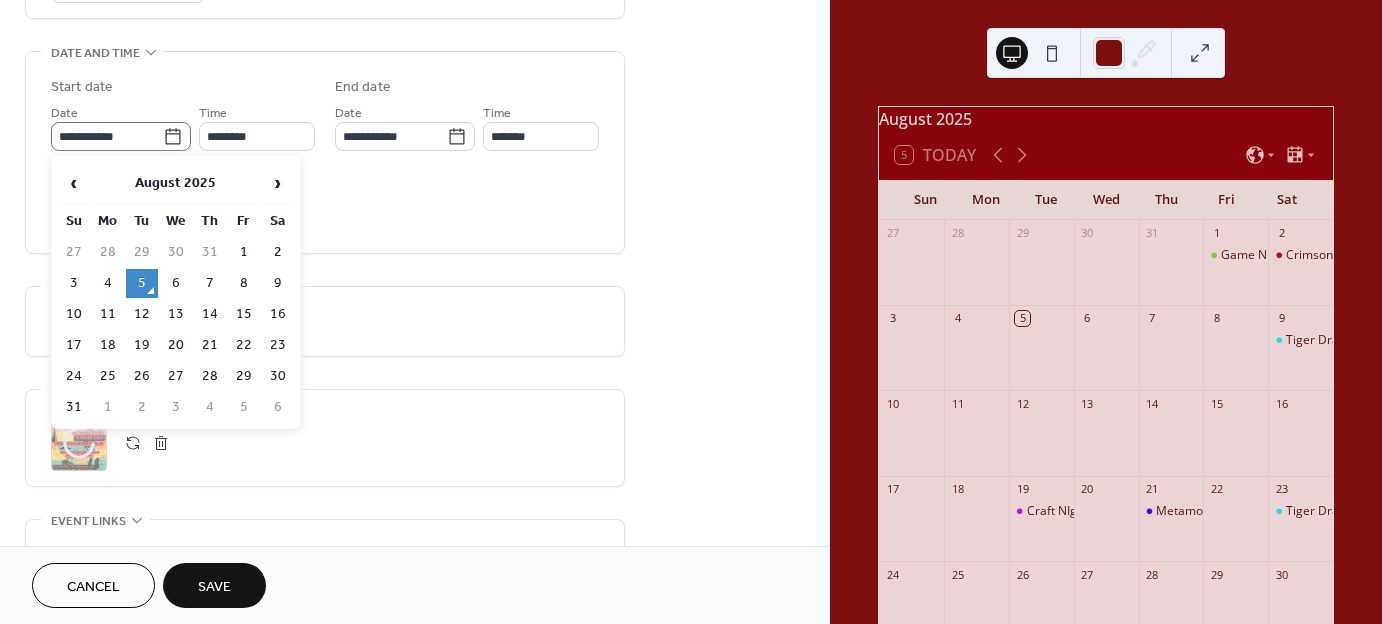 click 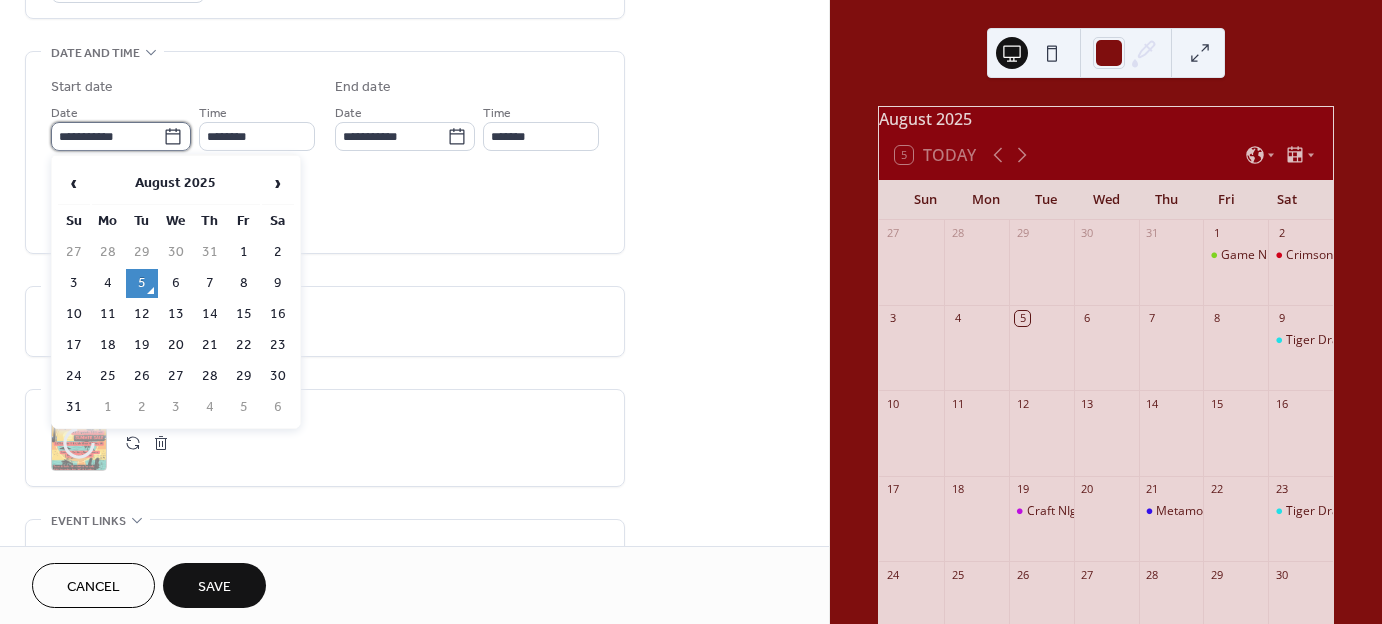 click on "**********" at bounding box center (107, 136) 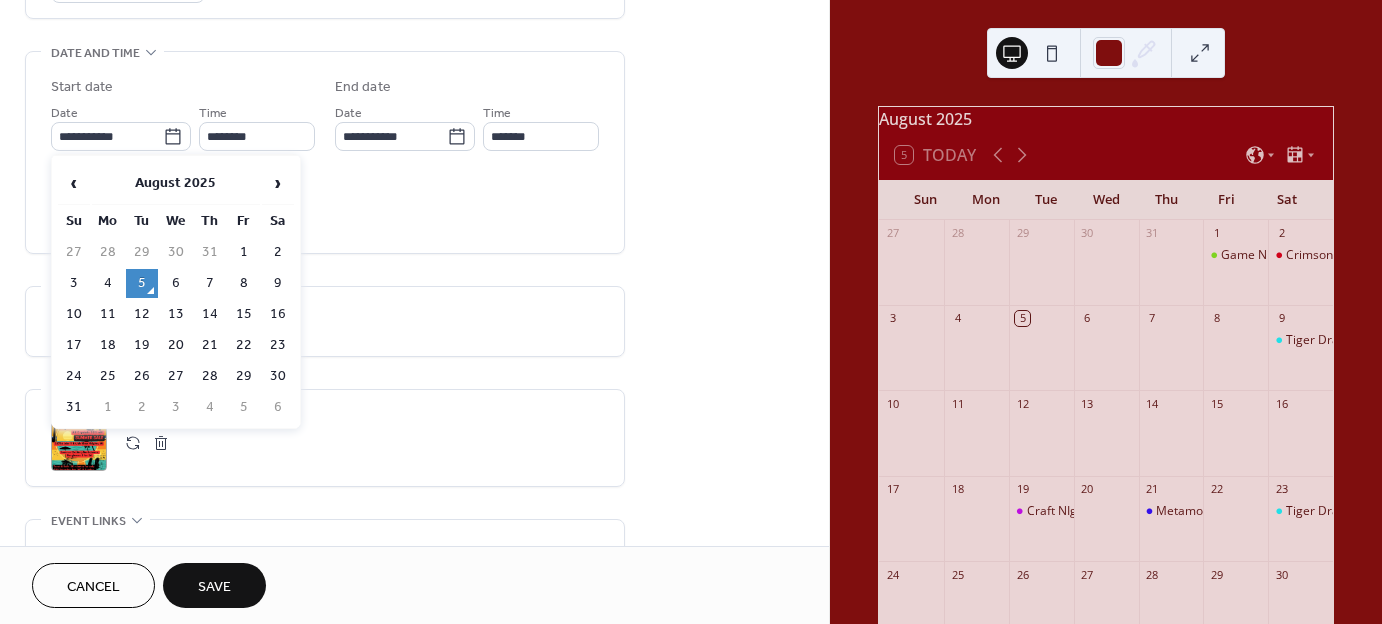 click on "16" at bounding box center (278, 314) 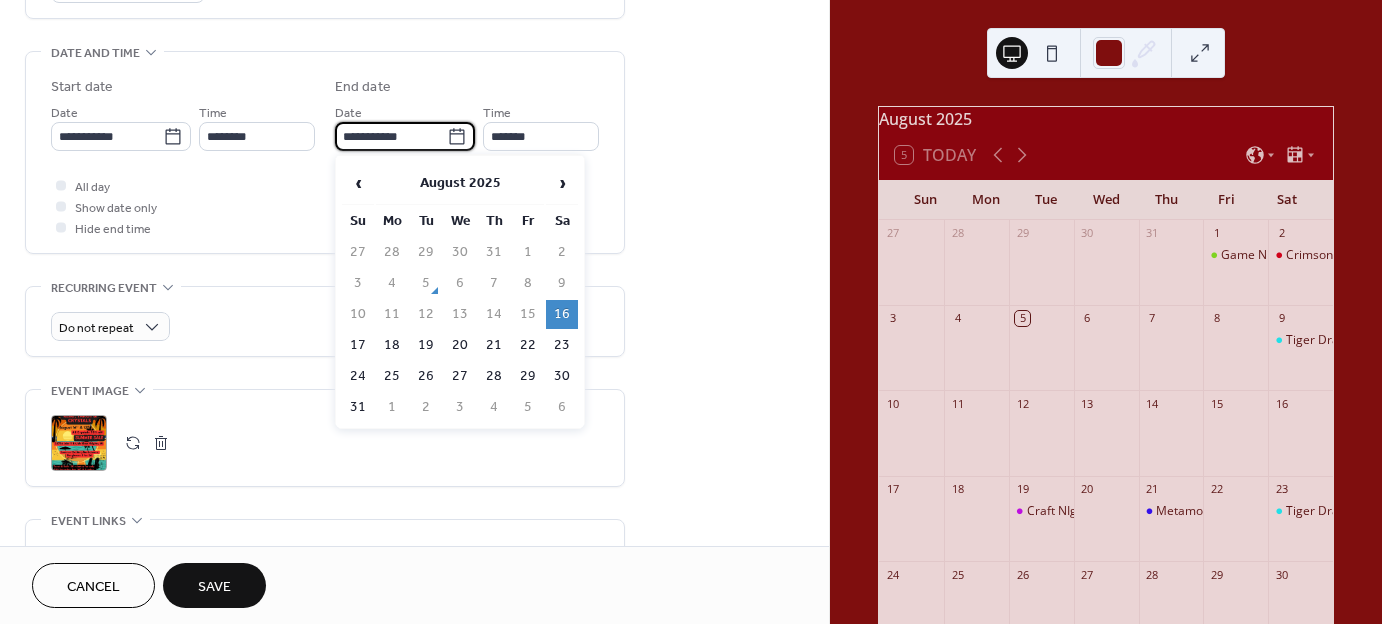 click on "**********" at bounding box center [391, 136] 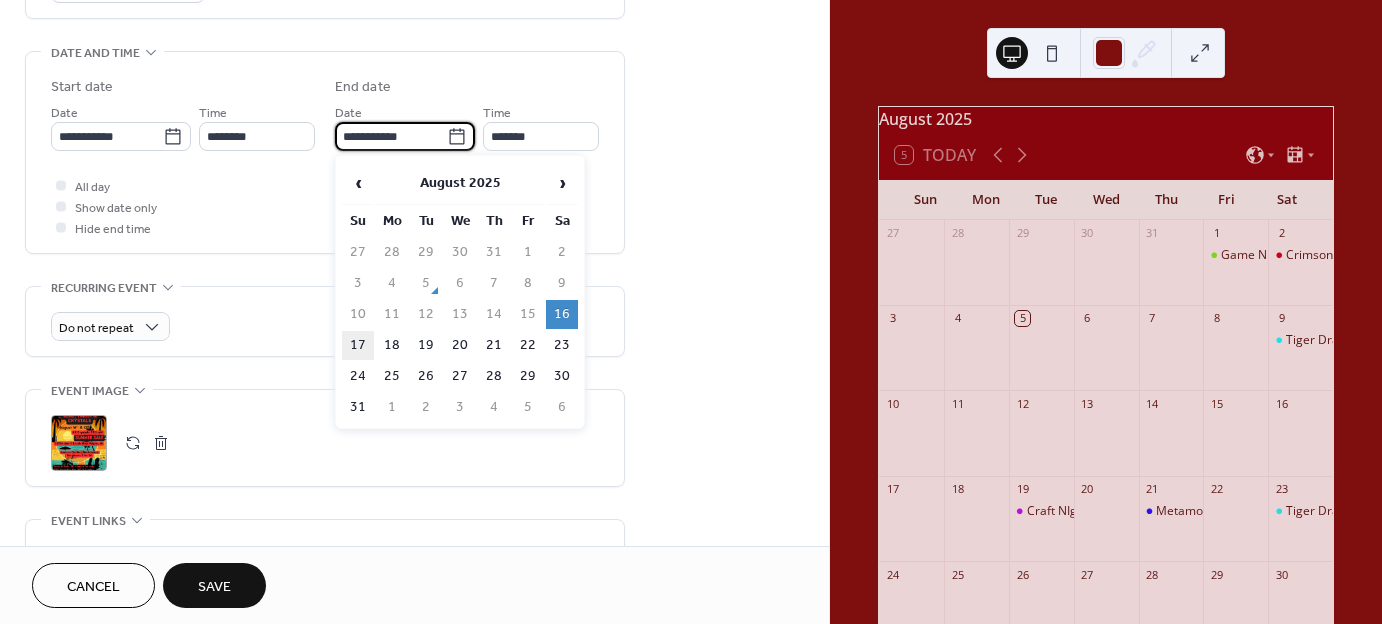 click on "17" at bounding box center (358, 345) 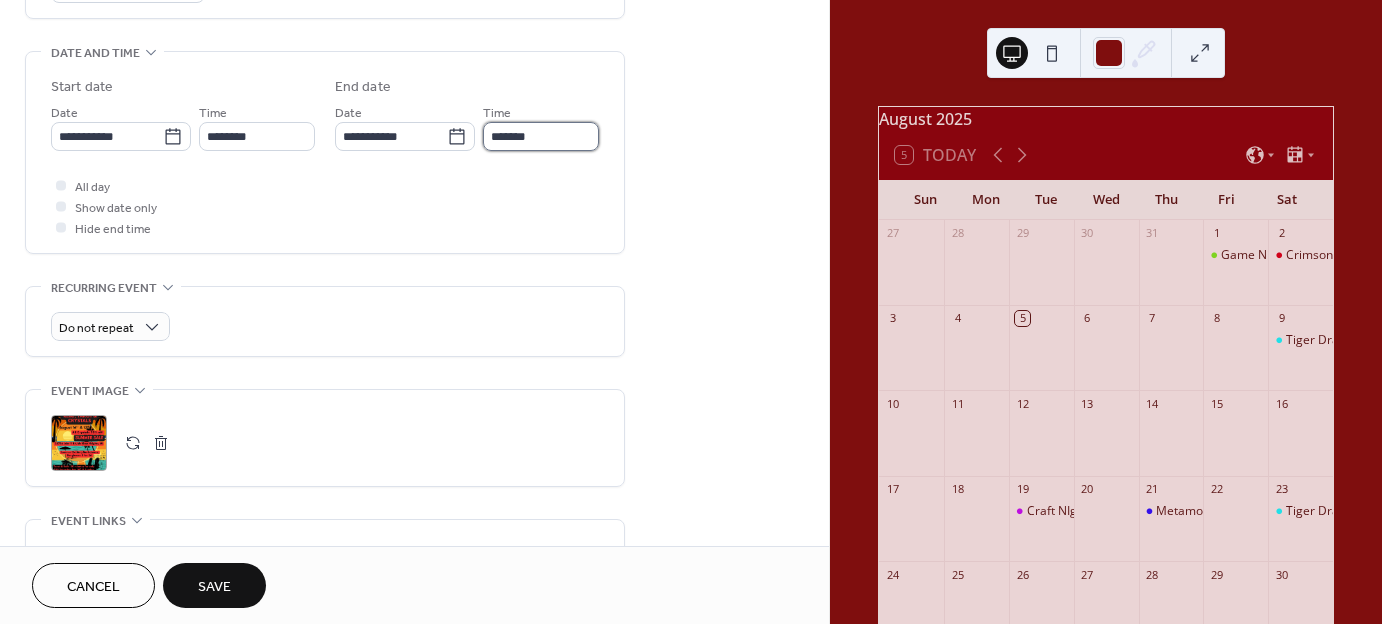 click on "*******" at bounding box center [541, 136] 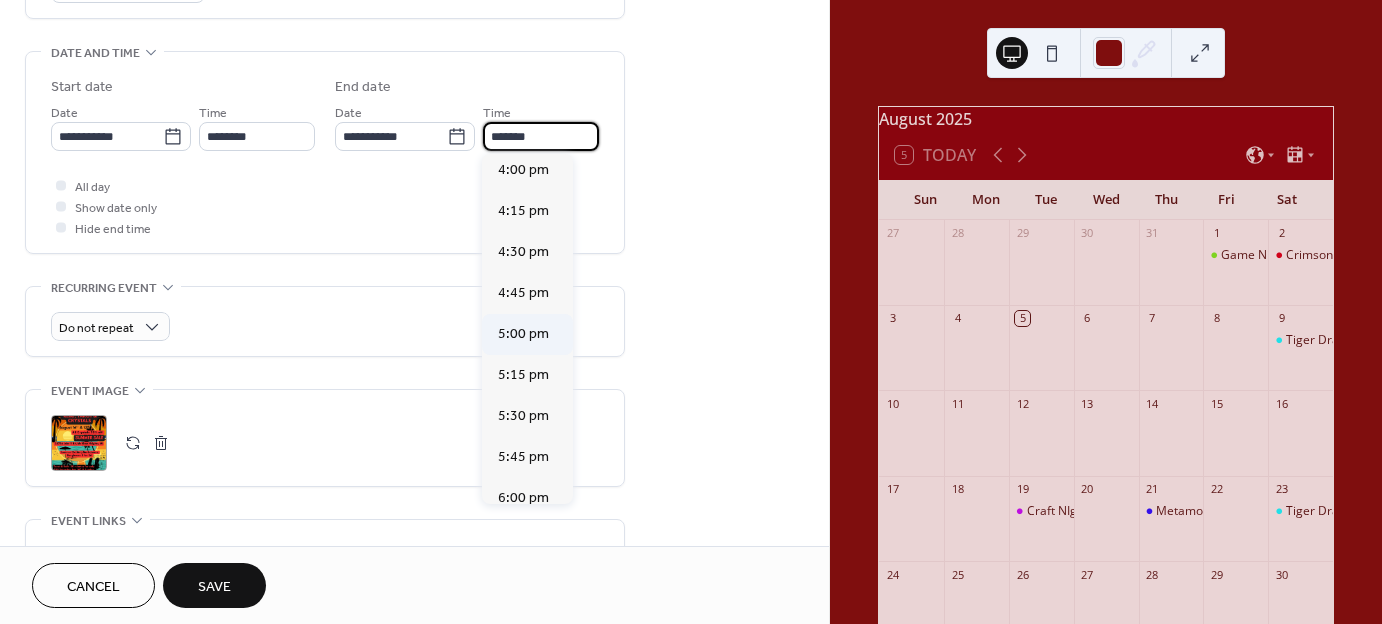 scroll, scrollTop: 2632, scrollLeft: 0, axis: vertical 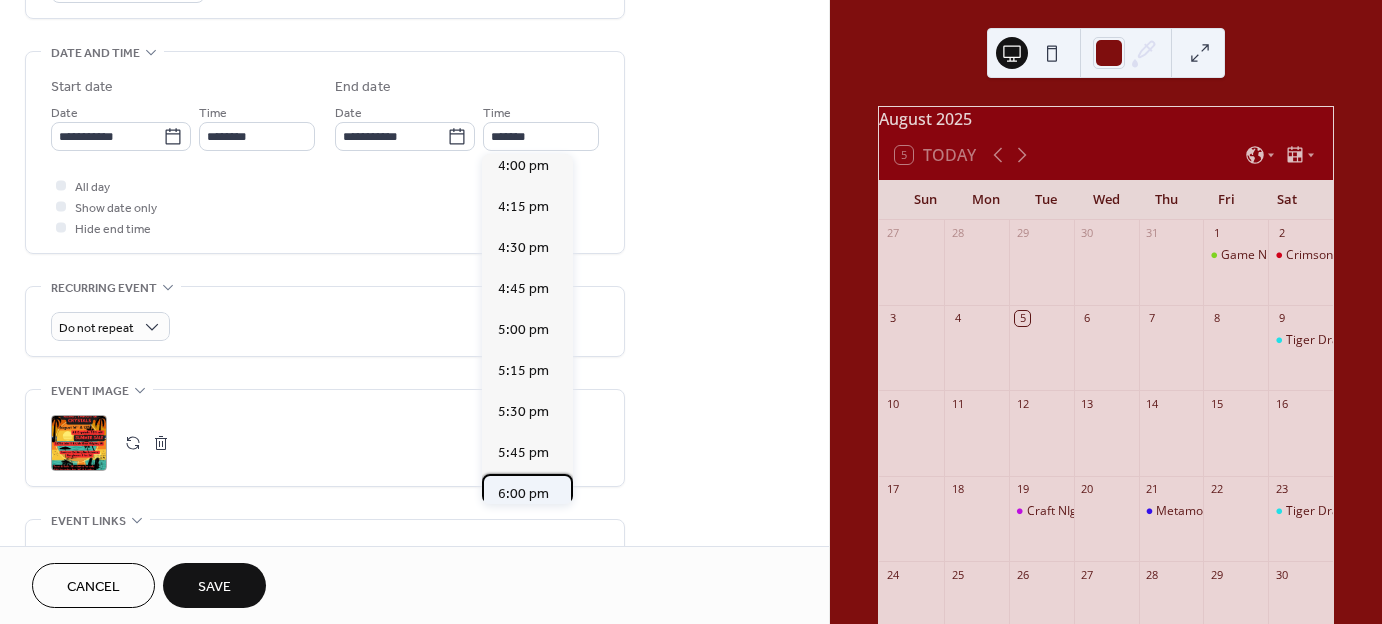 click on "6:00 pm" at bounding box center (523, 494) 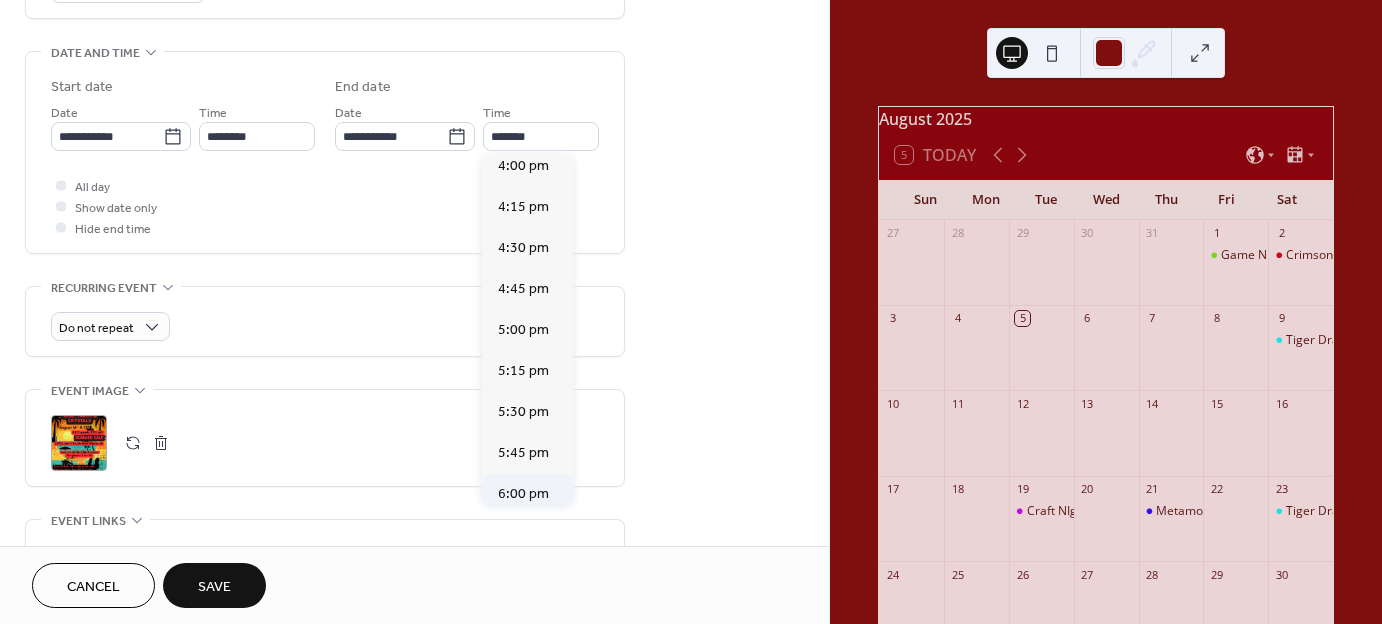 type on "*******" 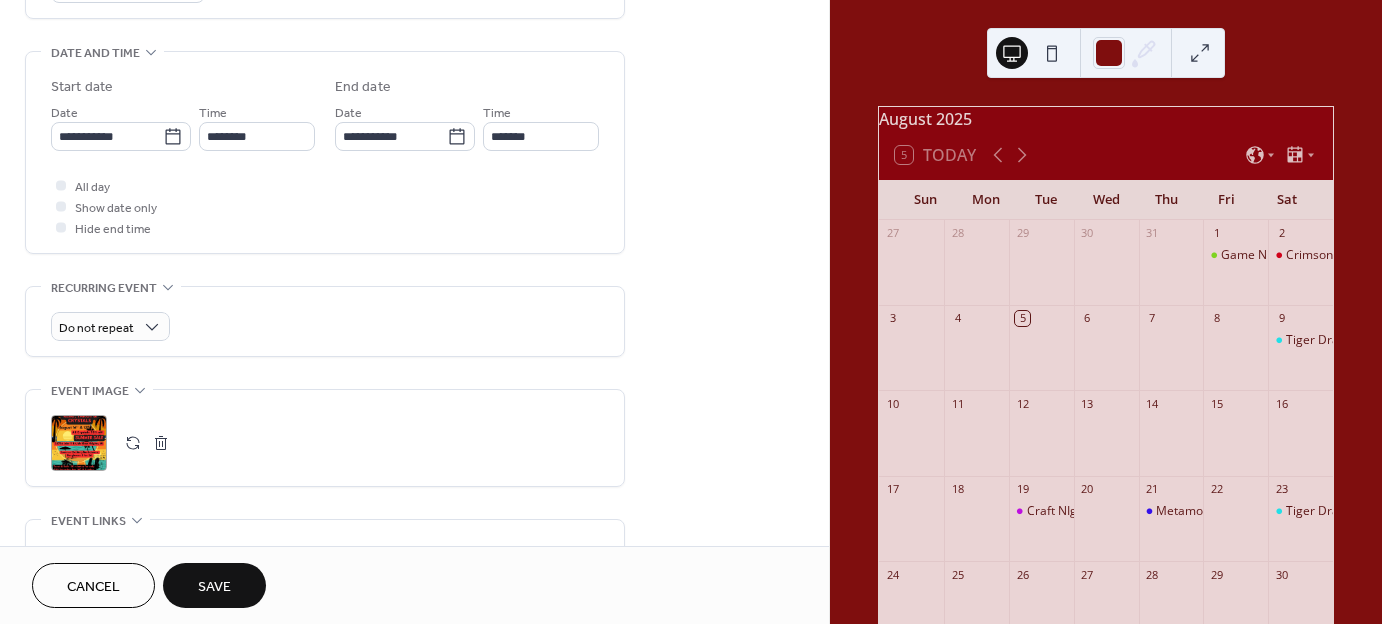 click on "**********" at bounding box center (325, 152) 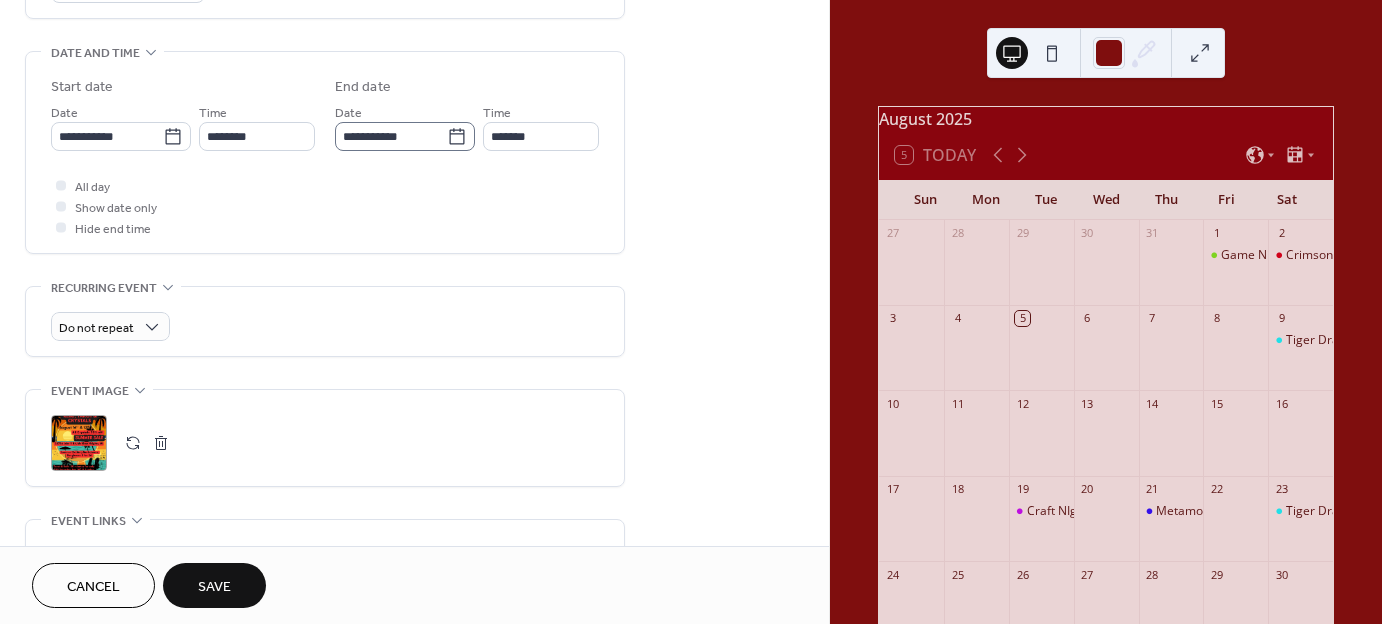 click 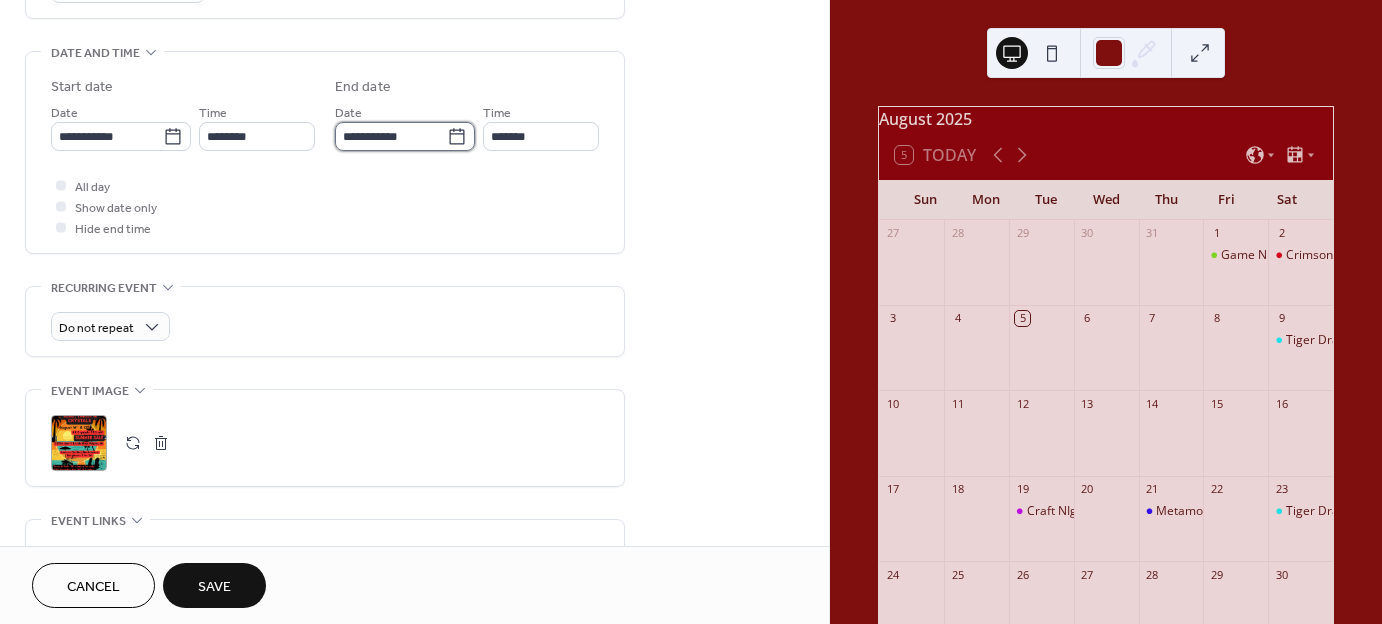 click on "**********" at bounding box center (391, 136) 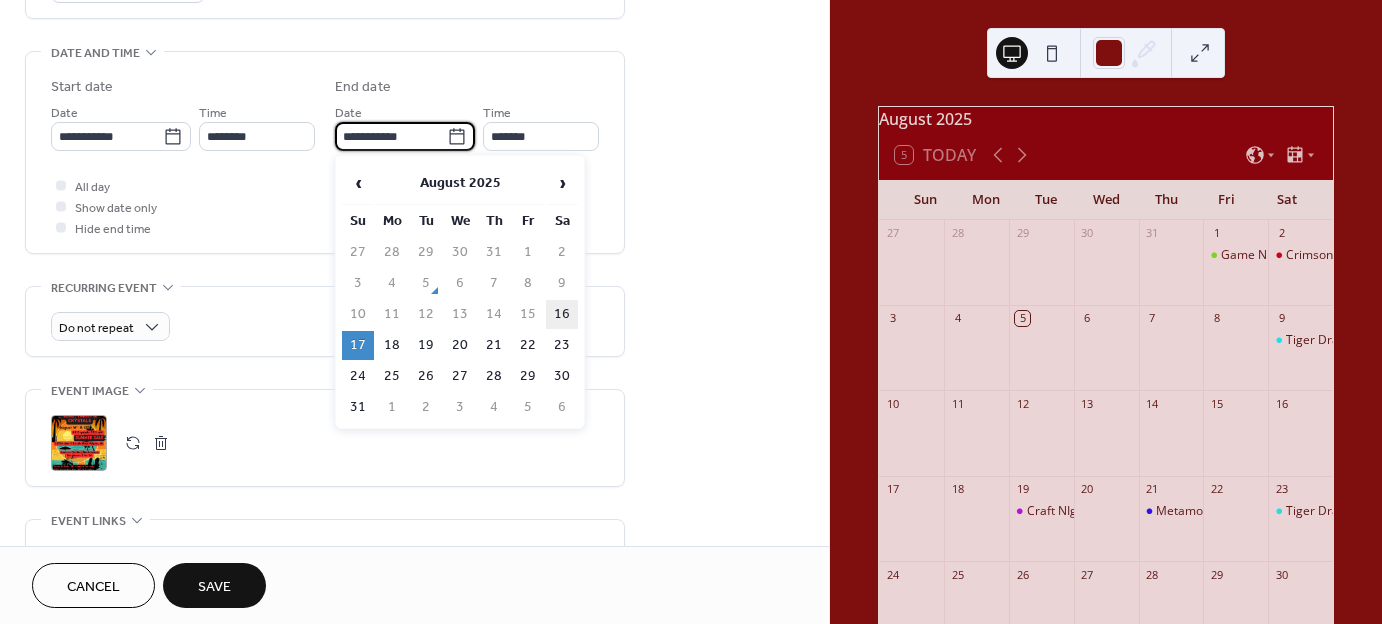 click on "16" at bounding box center (562, 314) 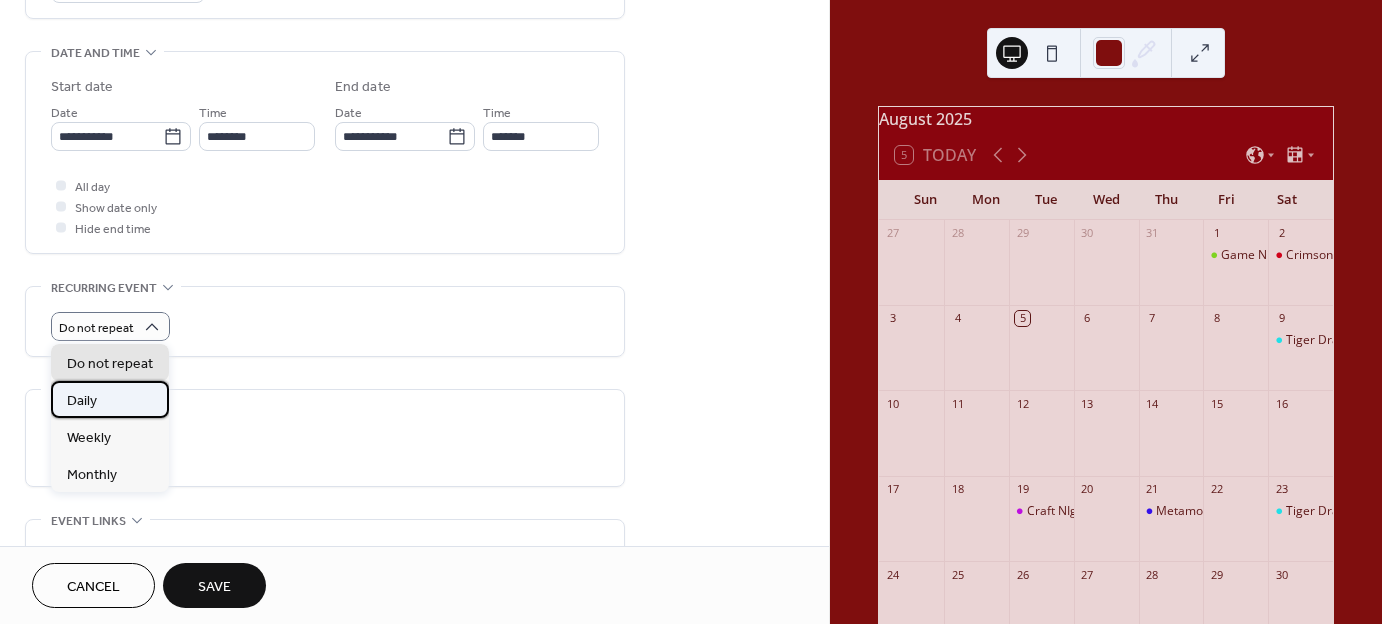 click on "Daily" at bounding box center [110, 399] 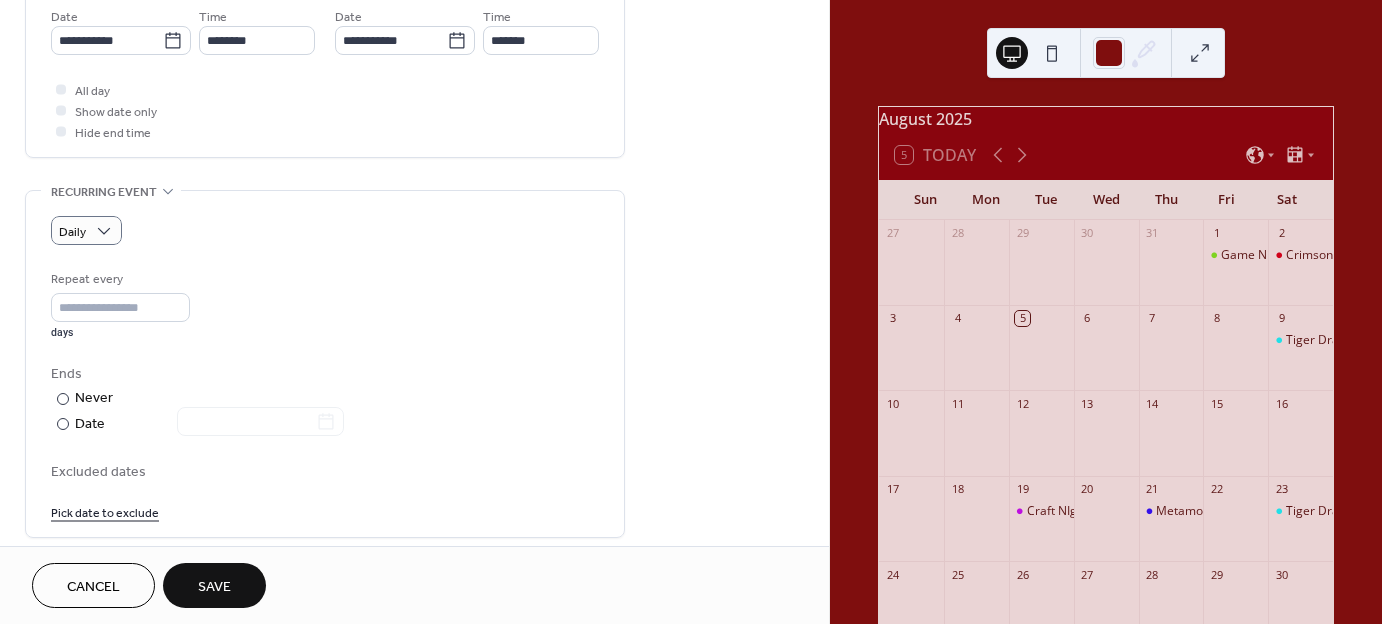 scroll, scrollTop: 700, scrollLeft: 0, axis: vertical 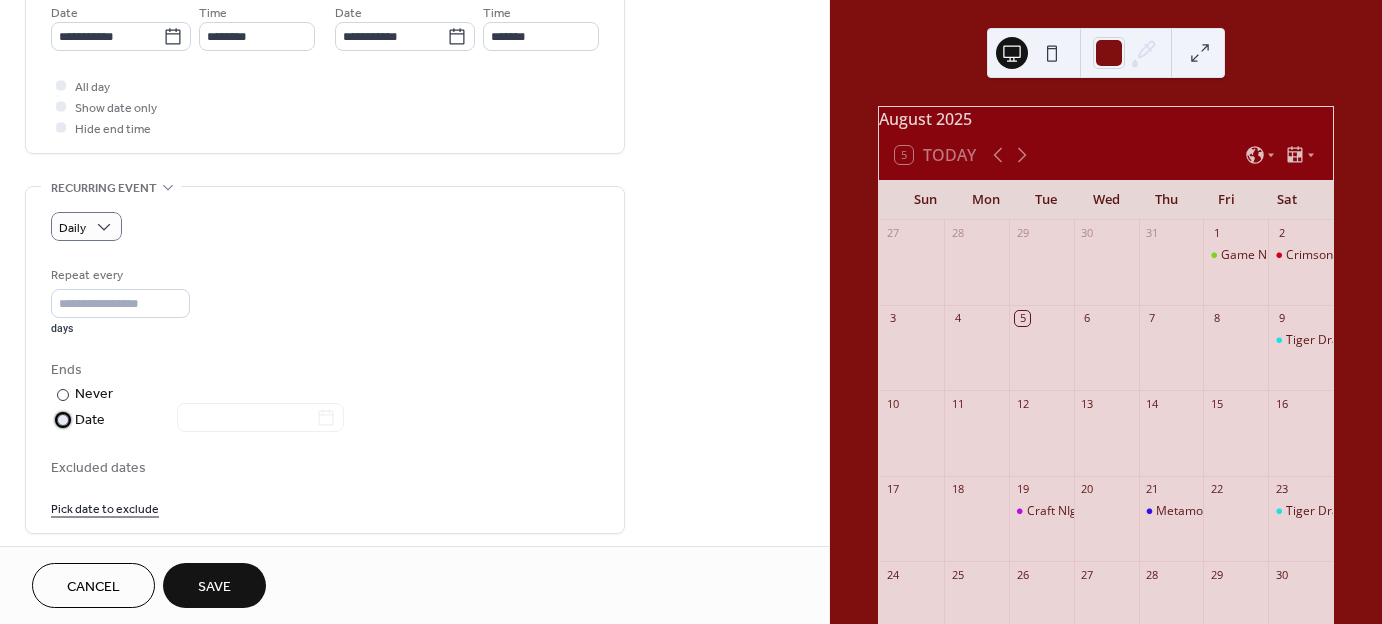 click on "Date" at bounding box center (209, 420) 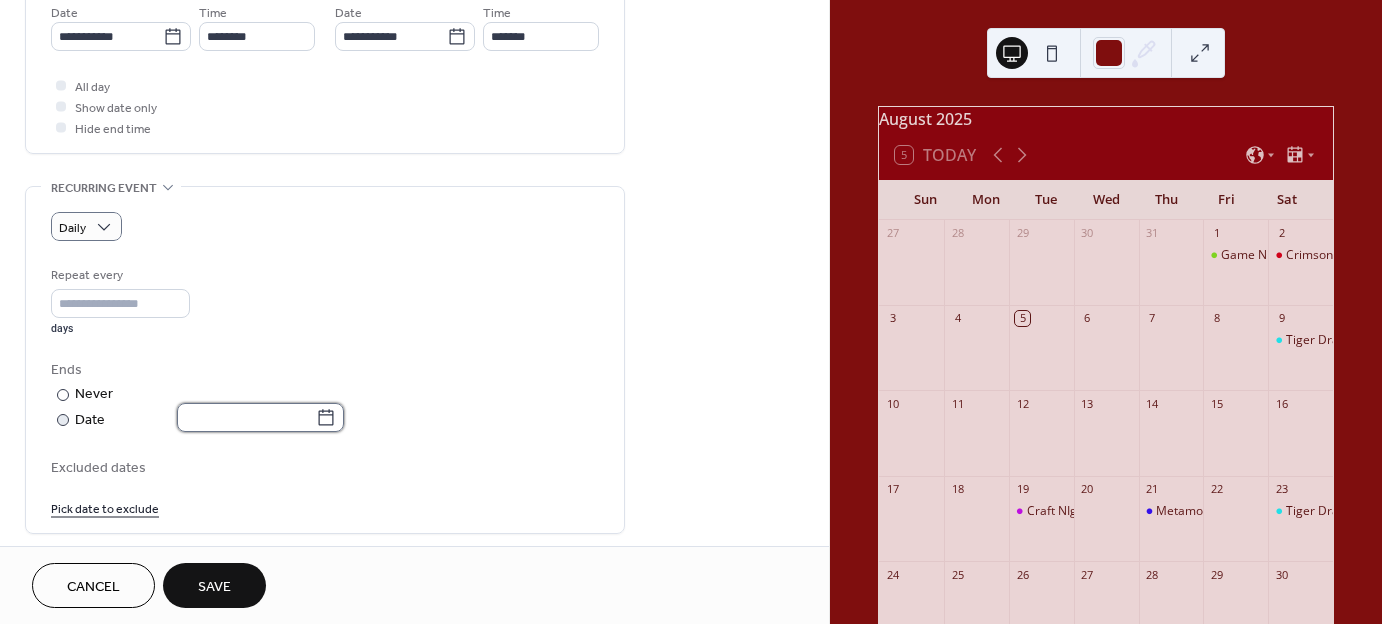 click at bounding box center [246, 417] 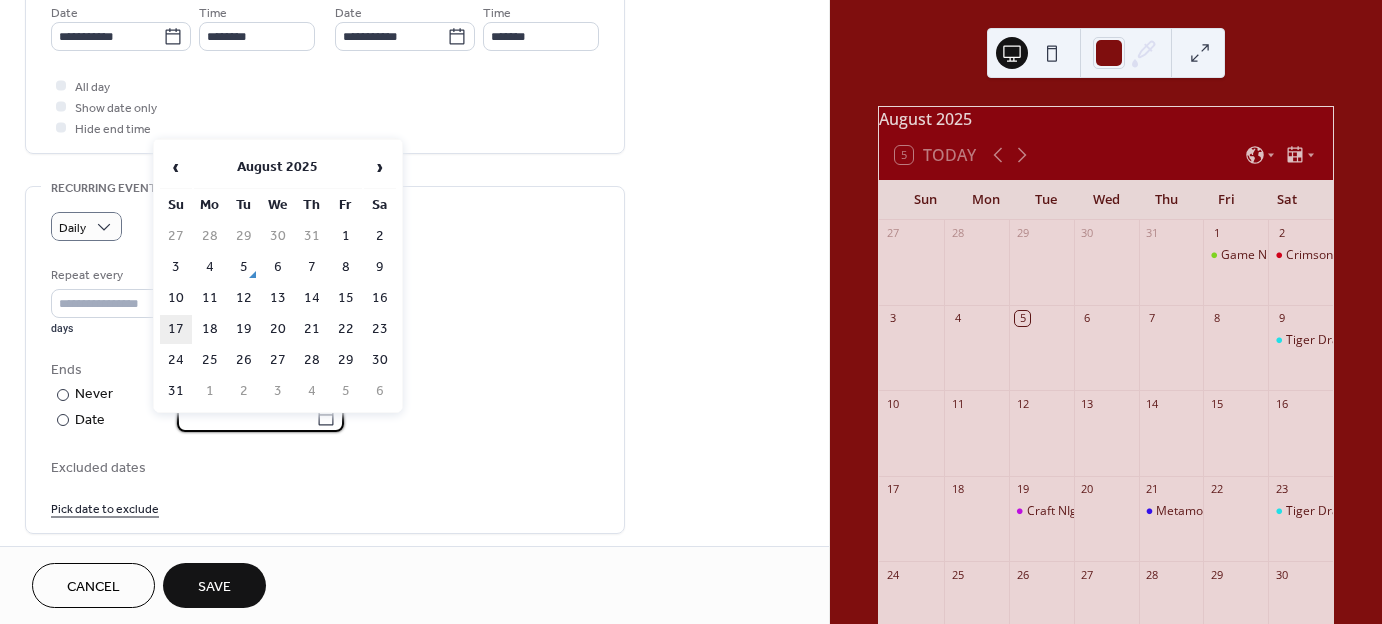 click on "17" at bounding box center [176, 329] 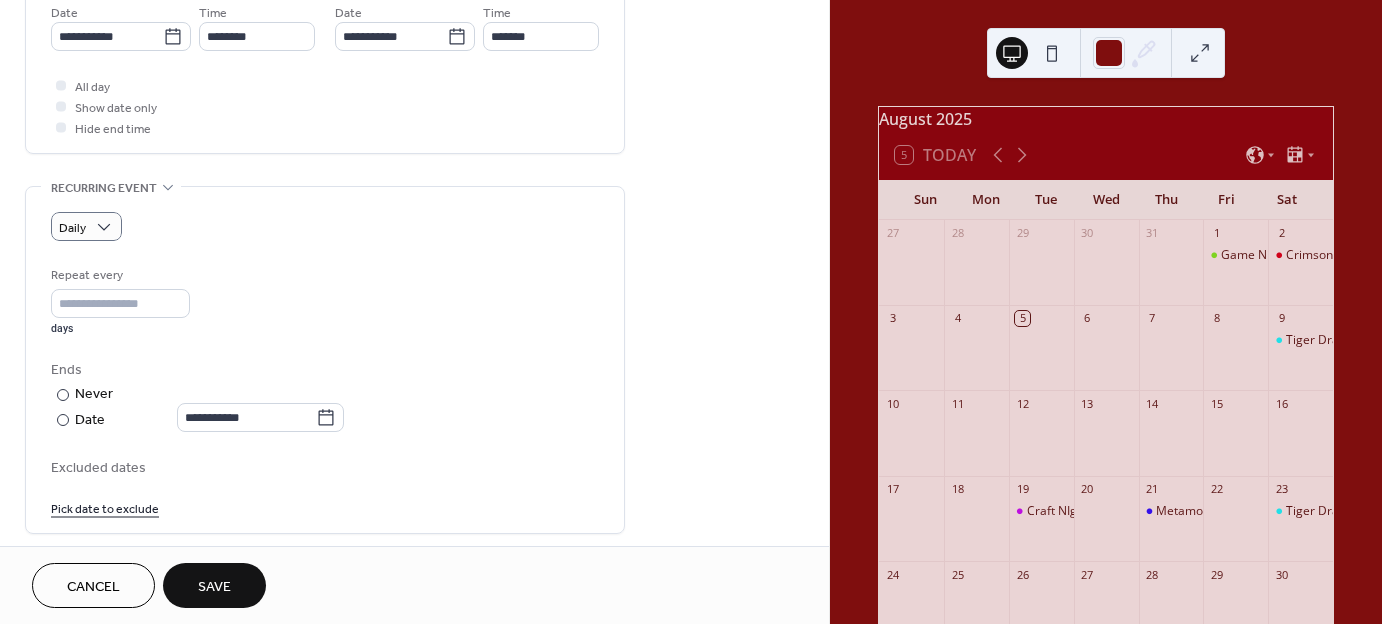 click on "**********" at bounding box center [325, 396] 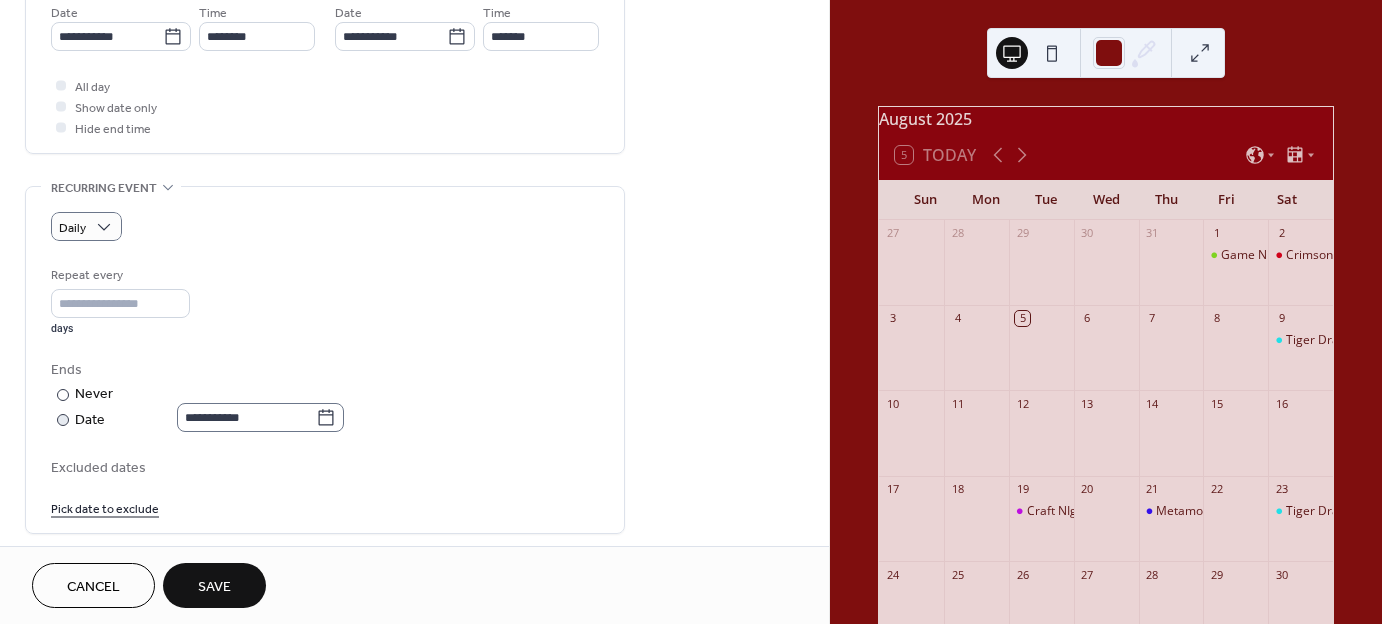 click 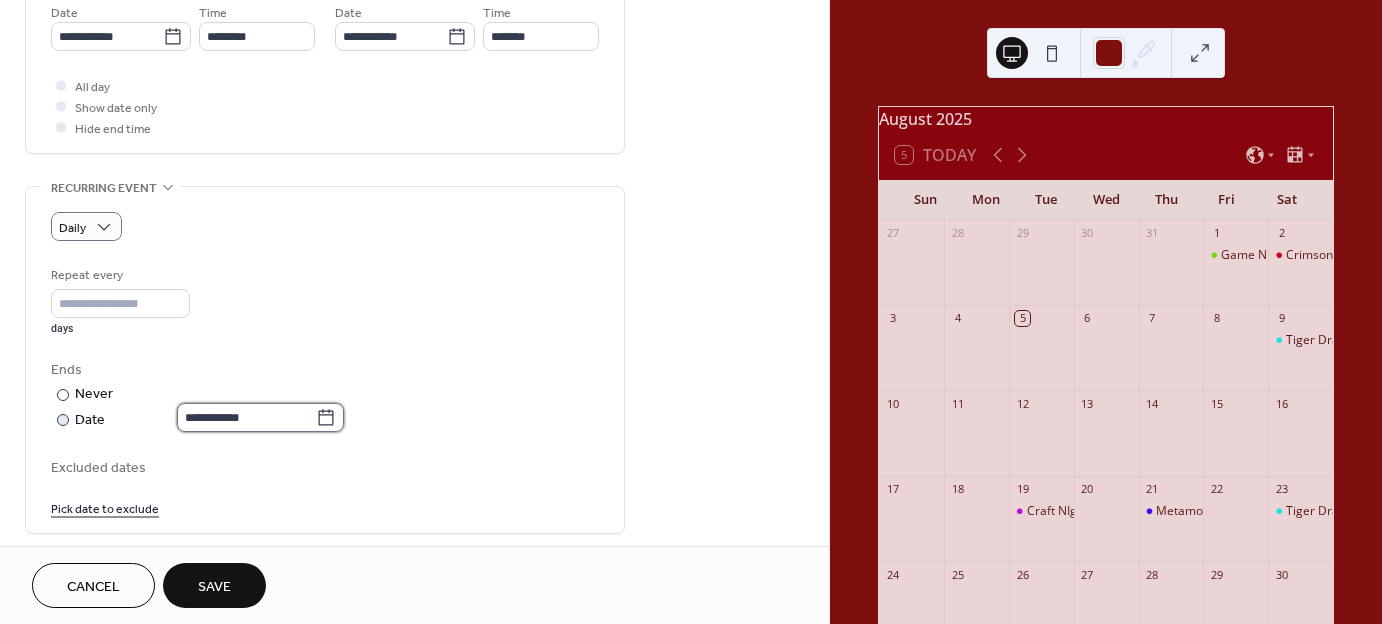 click on "**********" at bounding box center [246, 417] 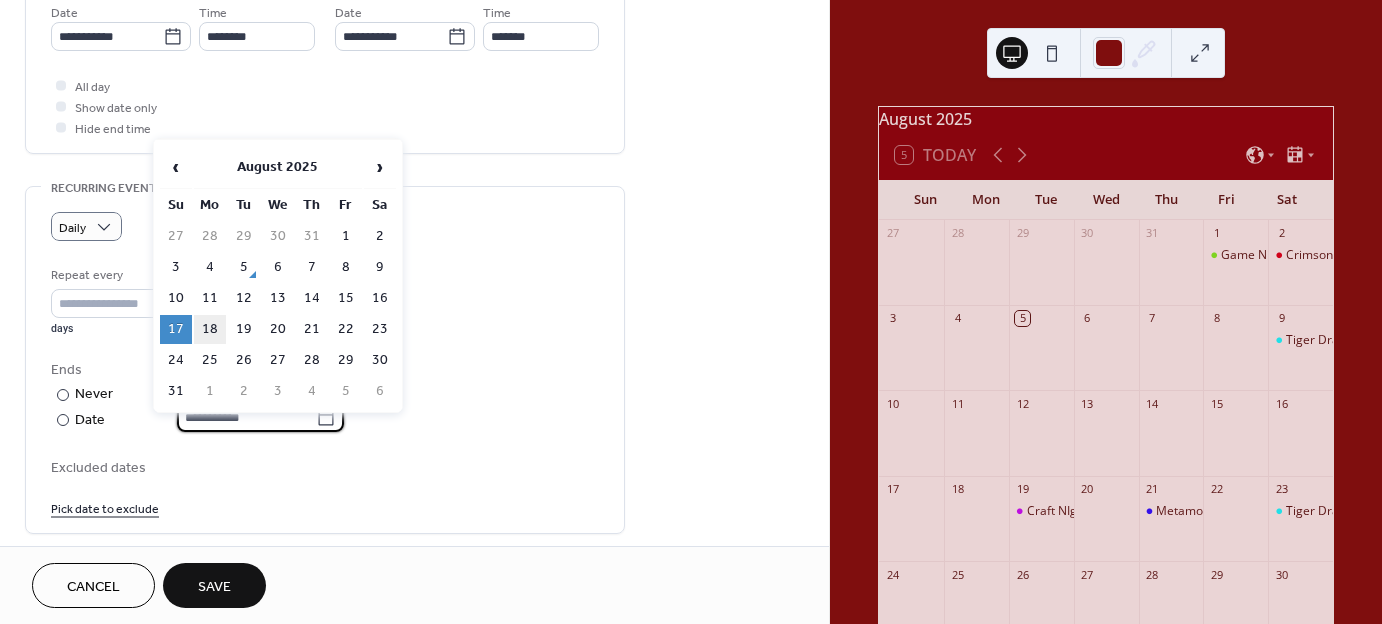 click on "18" at bounding box center (210, 329) 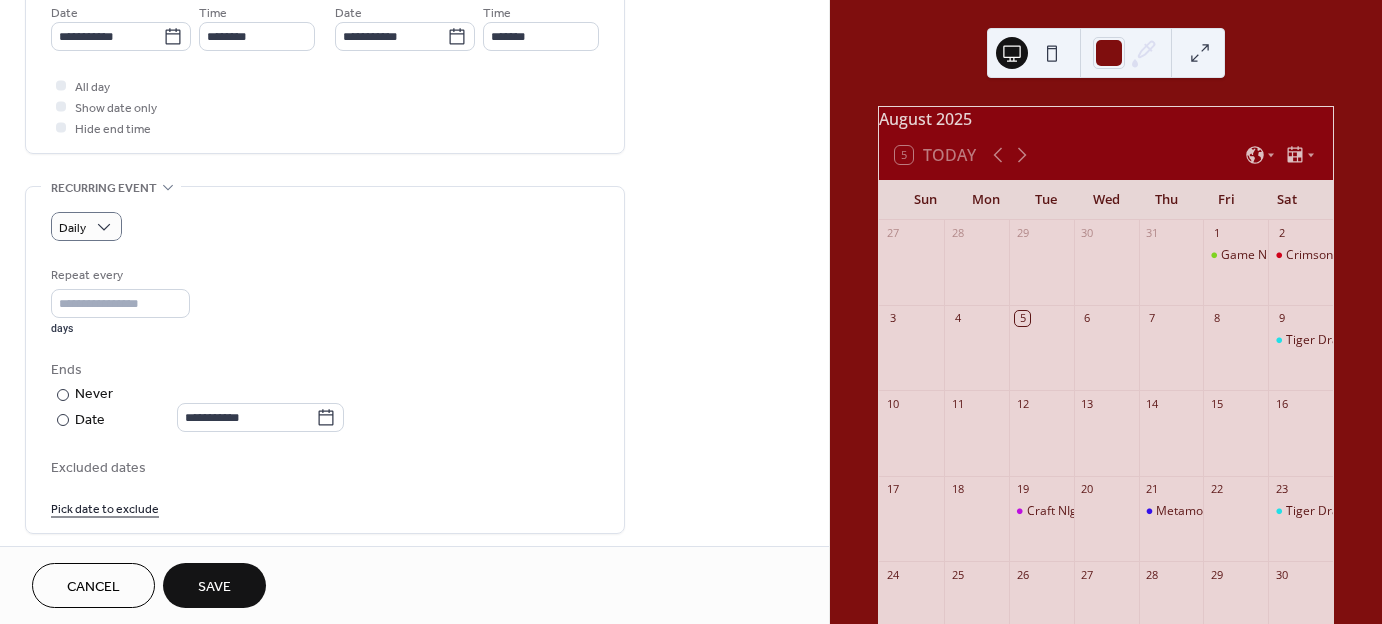 click on "Excluded dates   Pick date to exclude" at bounding box center (325, 487) 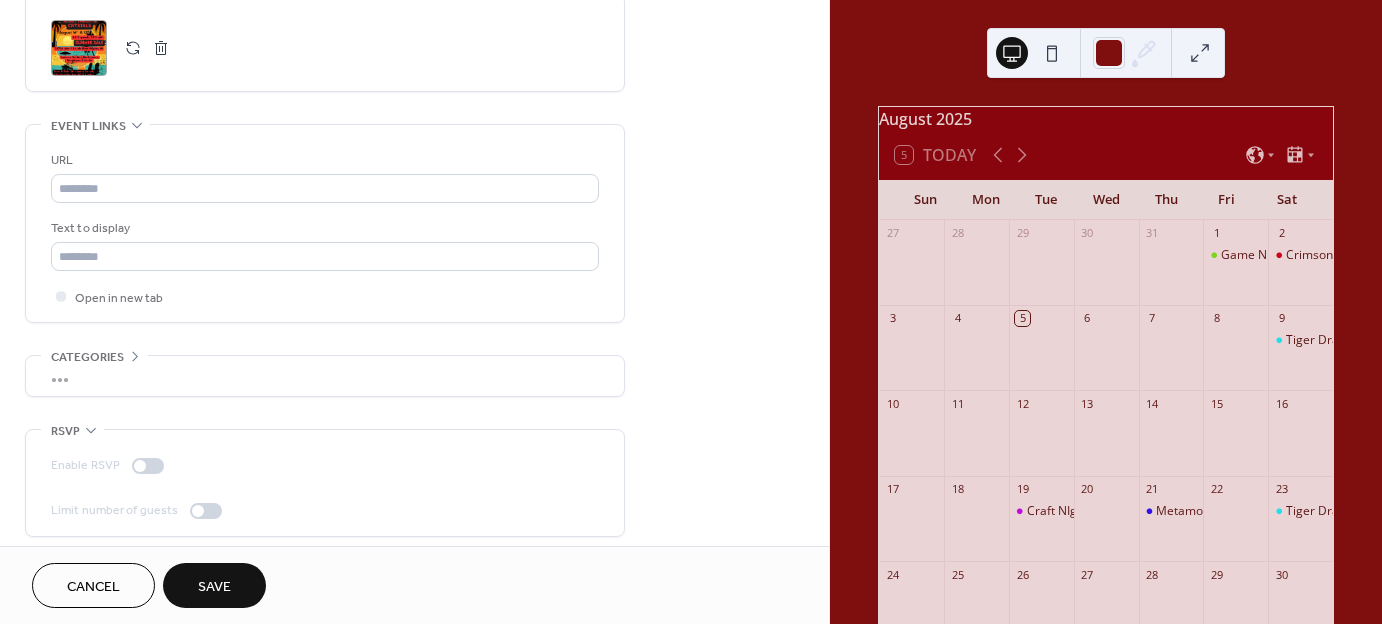 scroll, scrollTop: 1280, scrollLeft: 0, axis: vertical 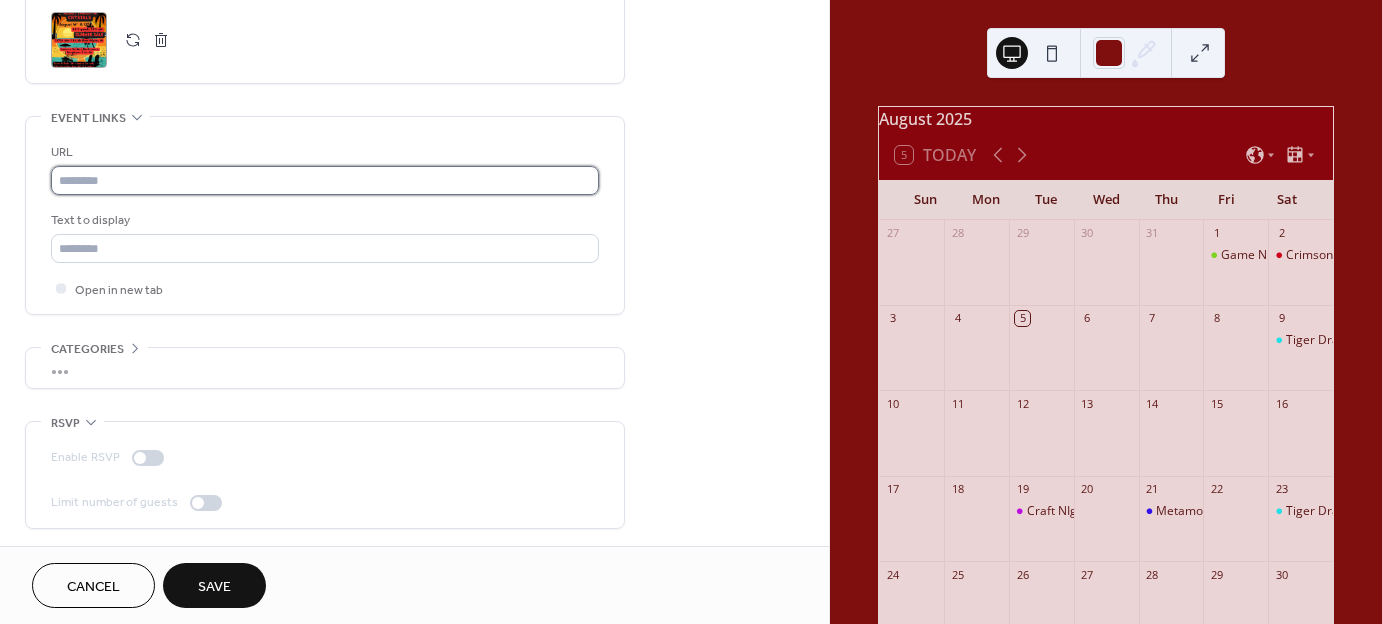 click at bounding box center [325, 180] 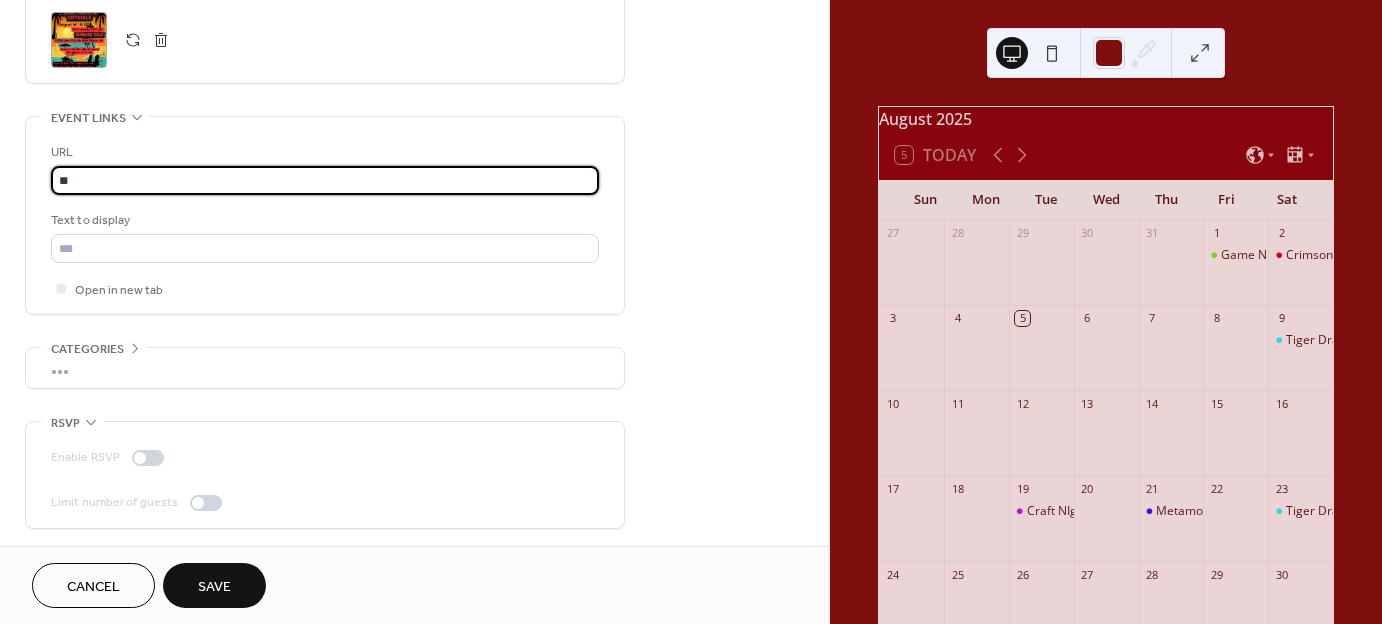 type on "*" 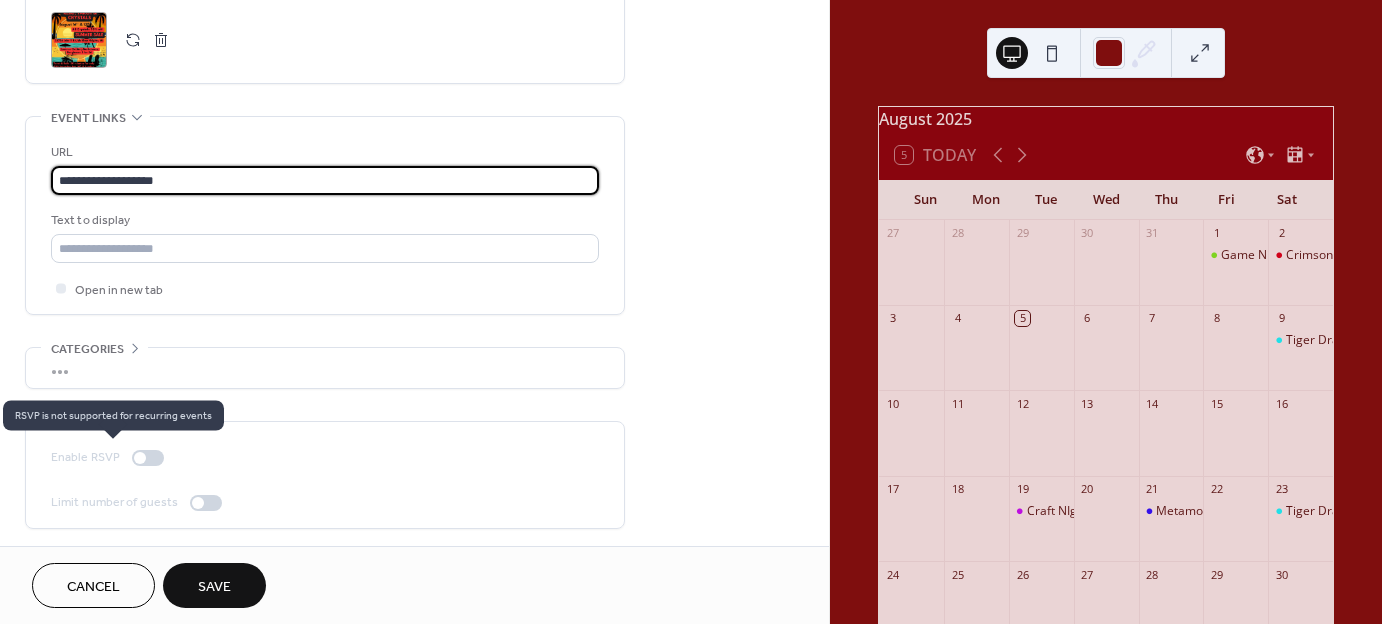 type on "**********" 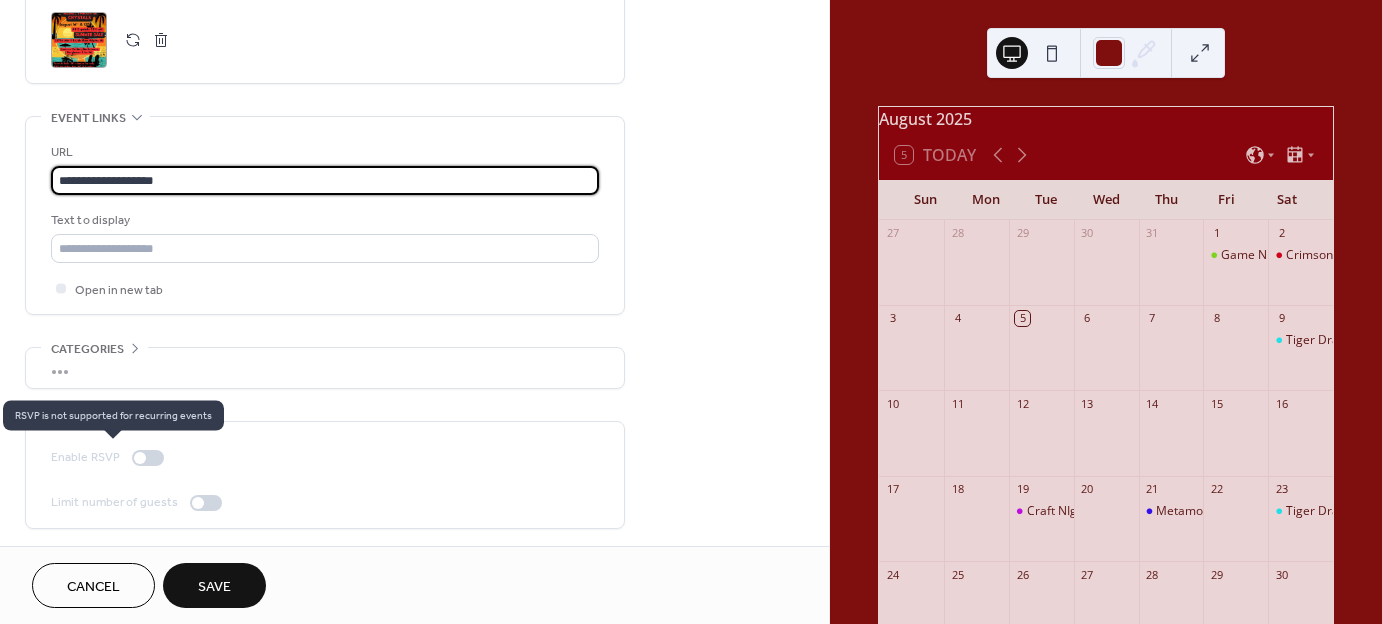click at bounding box center (140, 458) 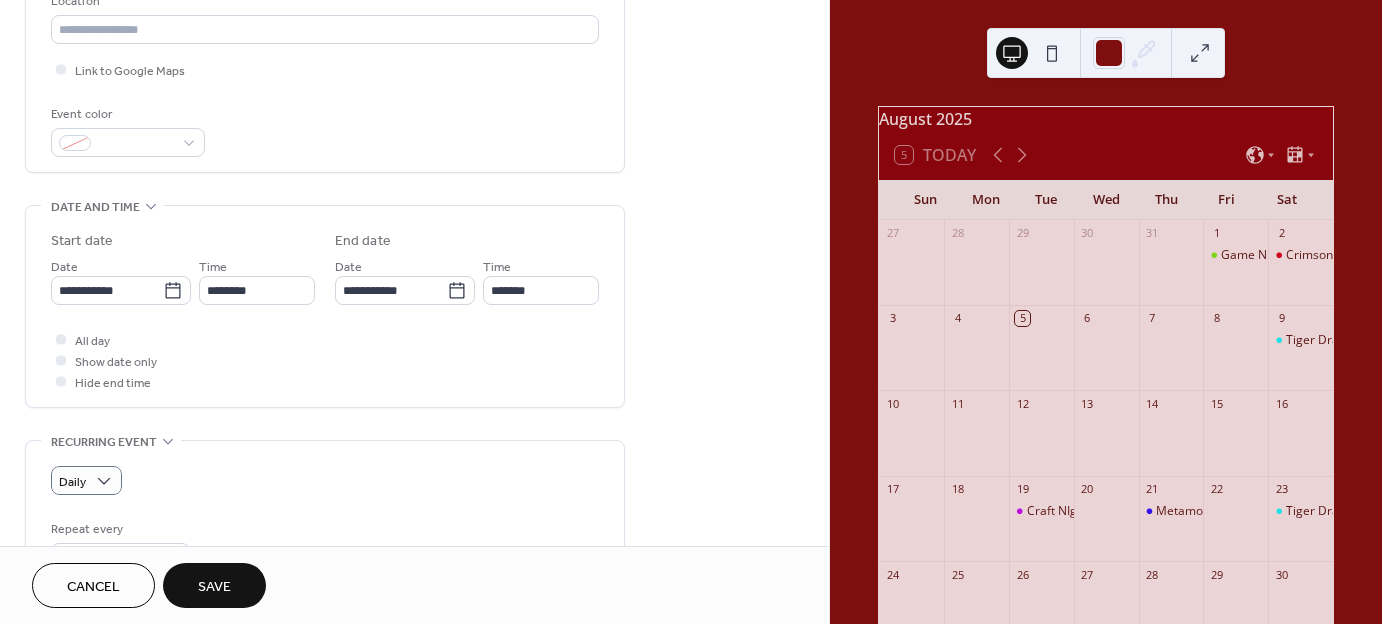 scroll, scrollTop: 280, scrollLeft: 0, axis: vertical 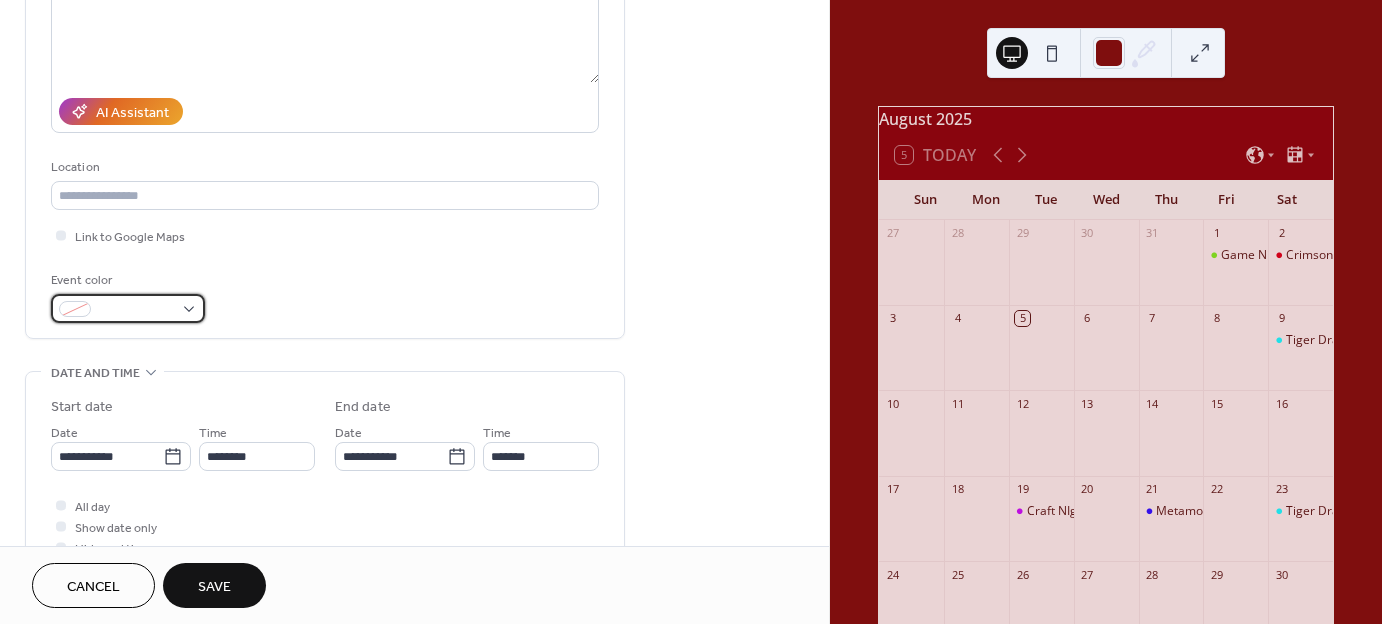 click at bounding box center [128, 308] 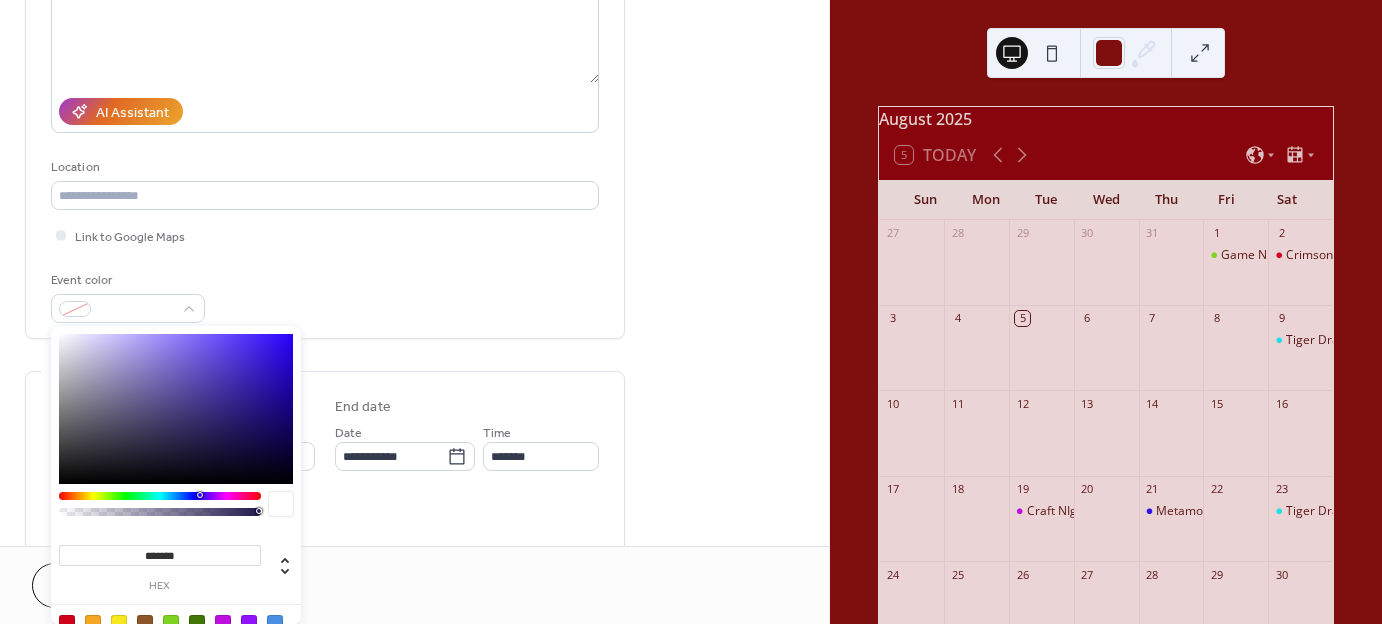click at bounding box center [160, 496] 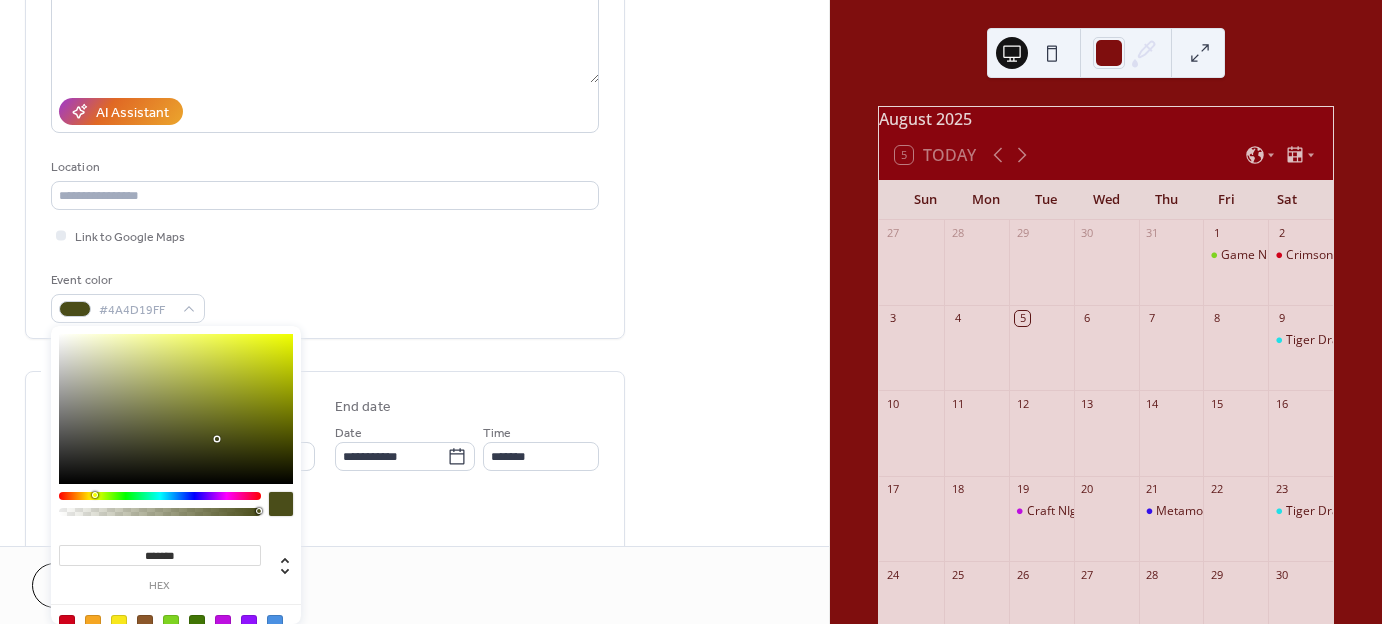 type on "*******" 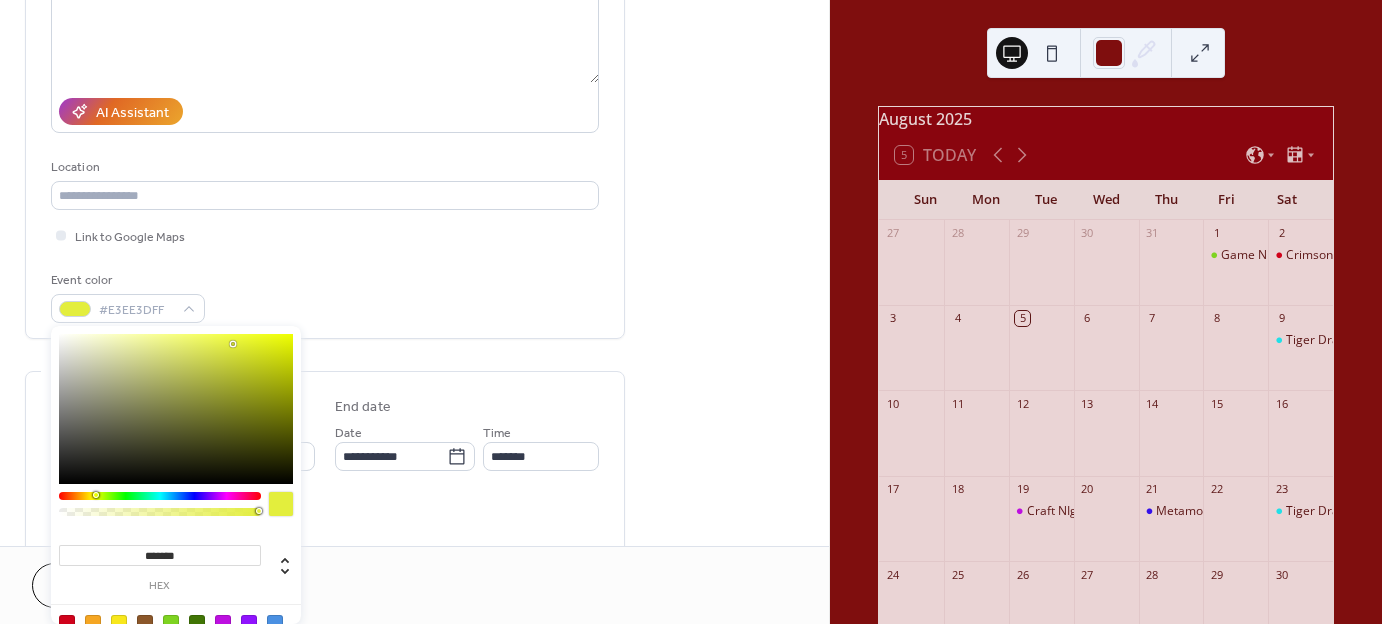 click on "Event color #E3EE3DFF" at bounding box center [325, 296] 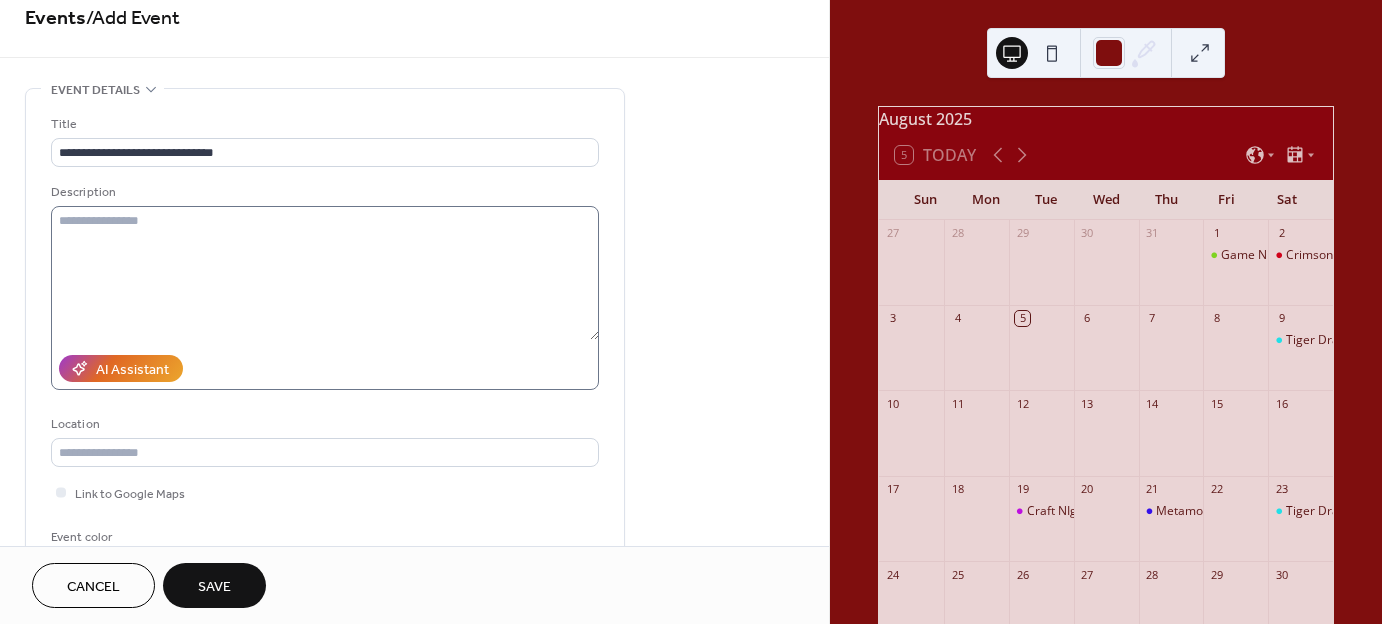 scroll, scrollTop: 0, scrollLeft: 0, axis: both 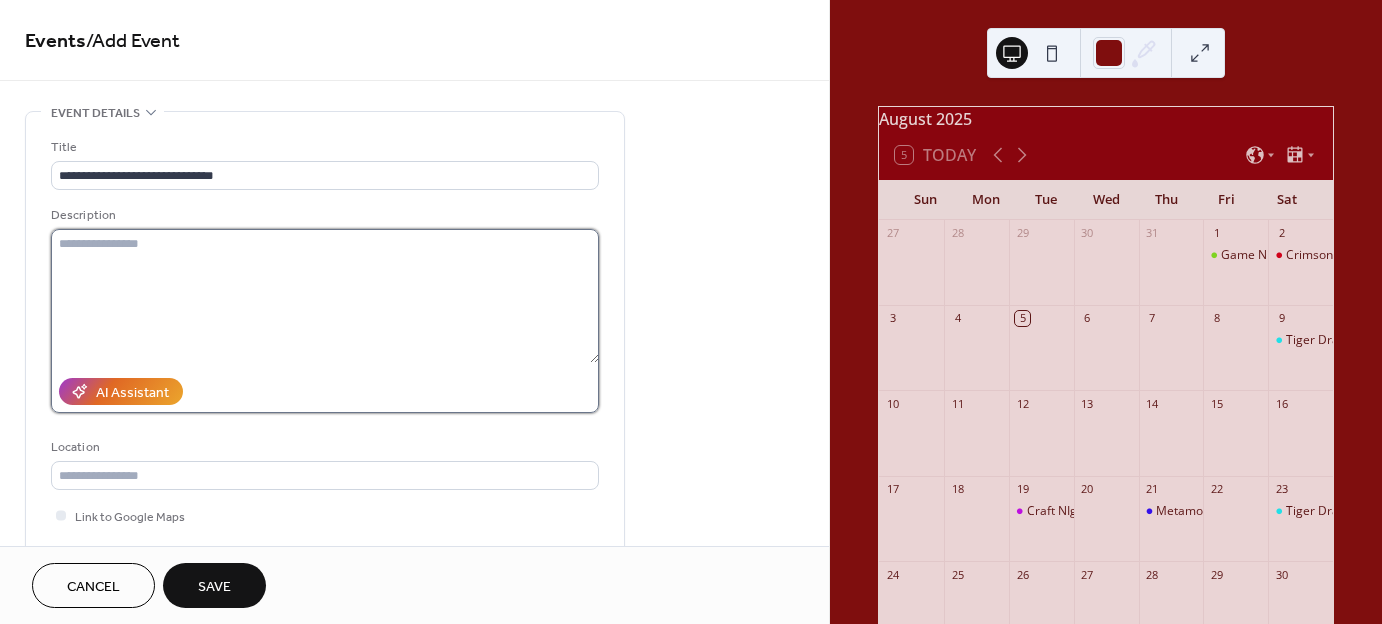 click at bounding box center (325, 296) 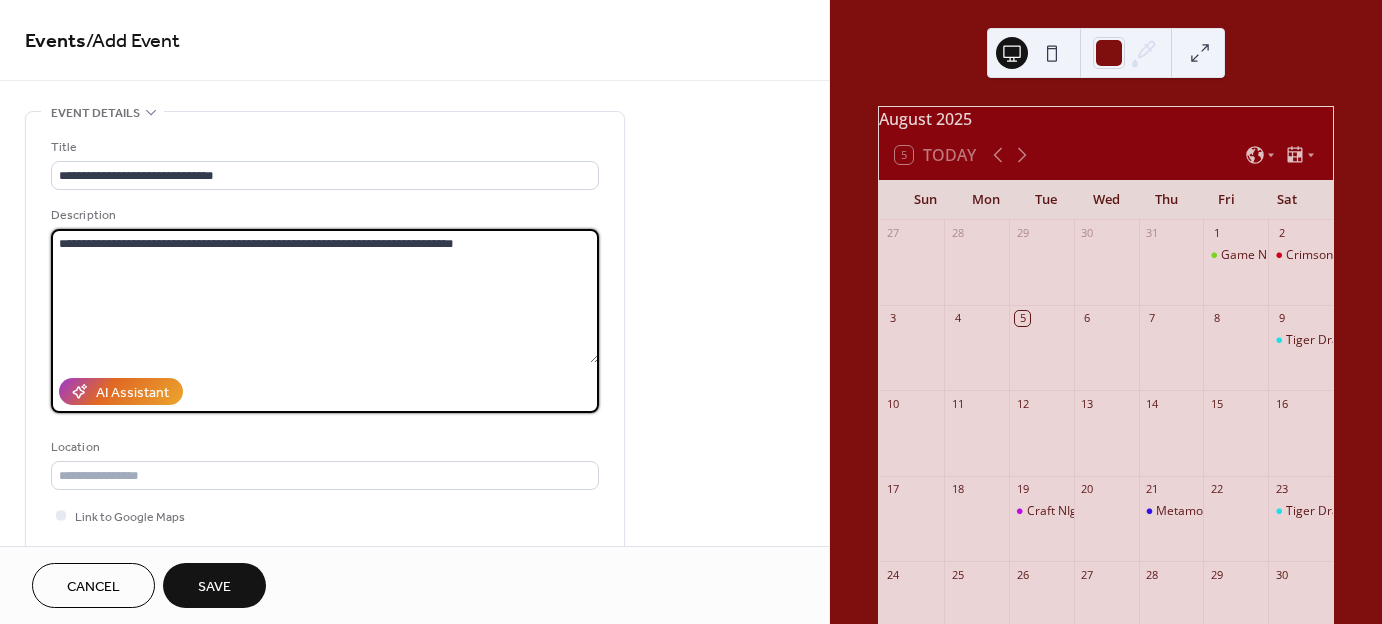 click on "**********" at bounding box center [325, 296] 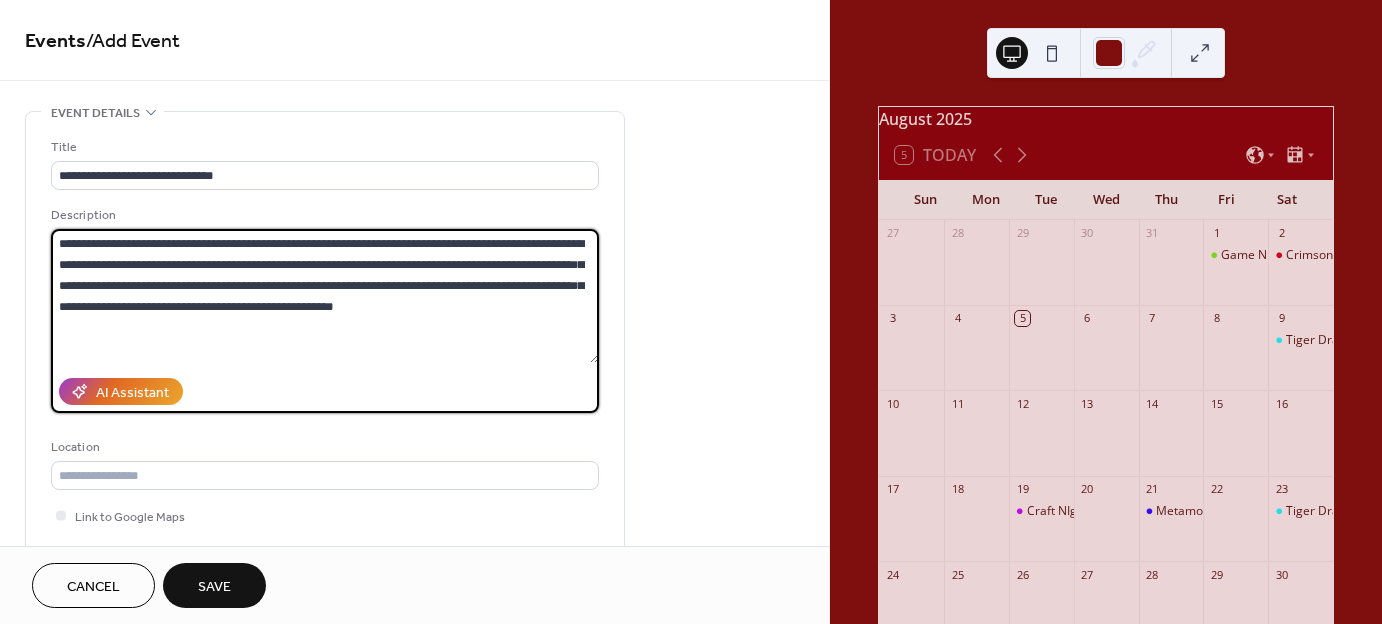 click on "**********" at bounding box center [325, 296] 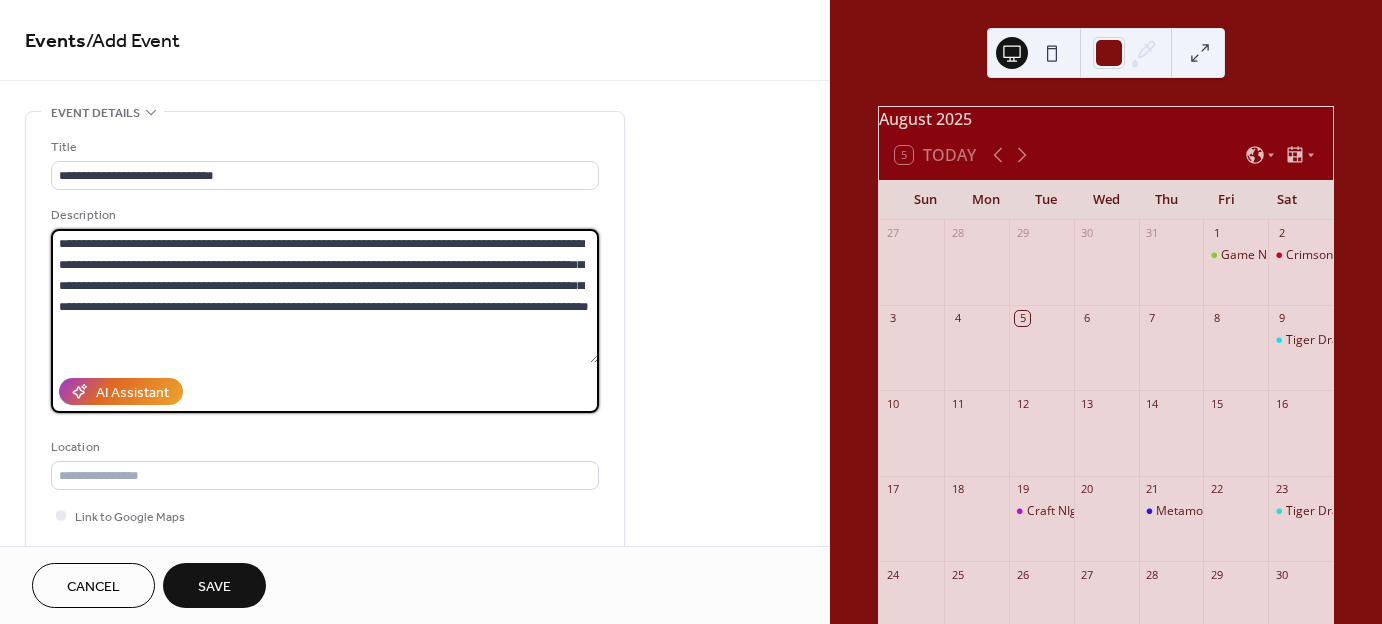 click on "**********" at bounding box center [325, 296] 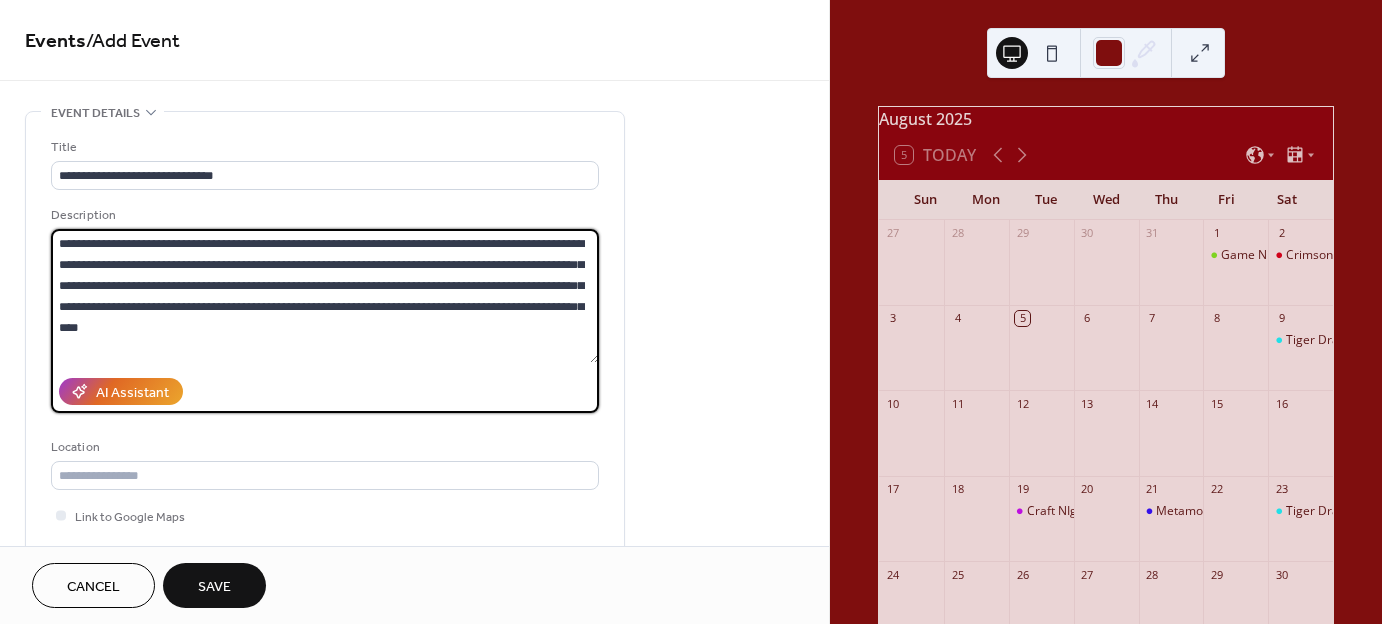 click on "**********" at bounding box center (325, 296) 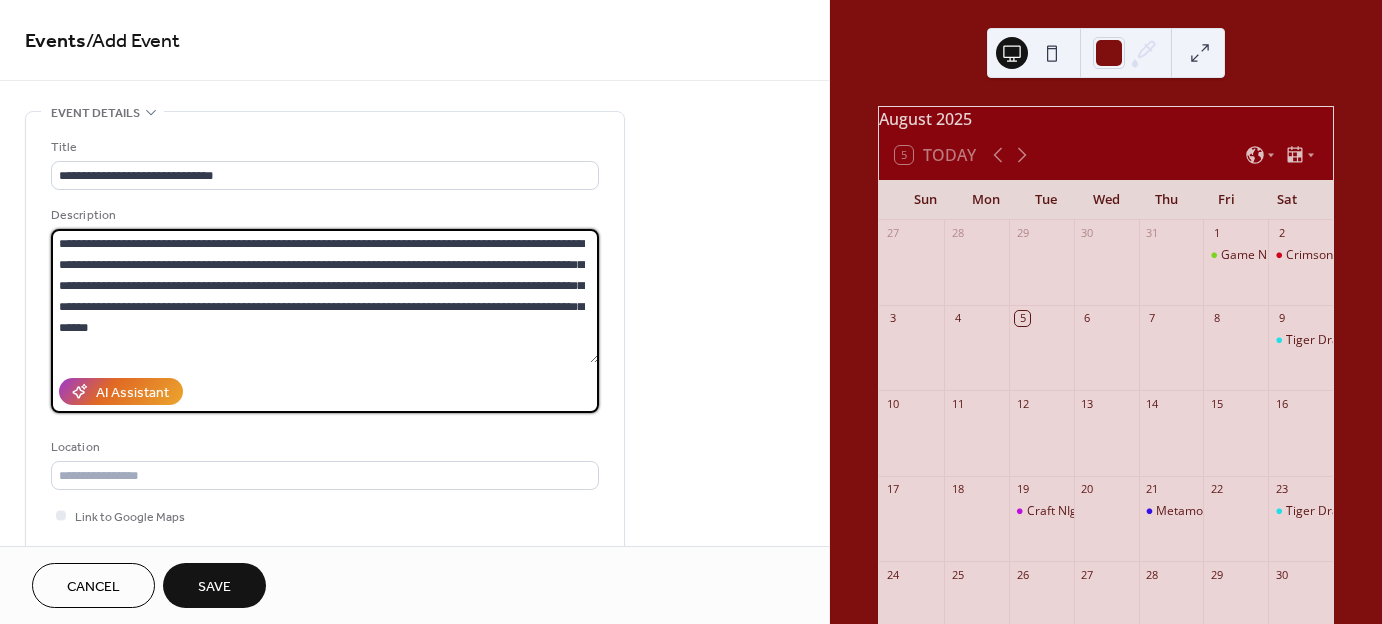 drag, startPoint x: 208, startPoint y: 281, endPoint x: 162, endPoint y: 284, distance: 46.09772 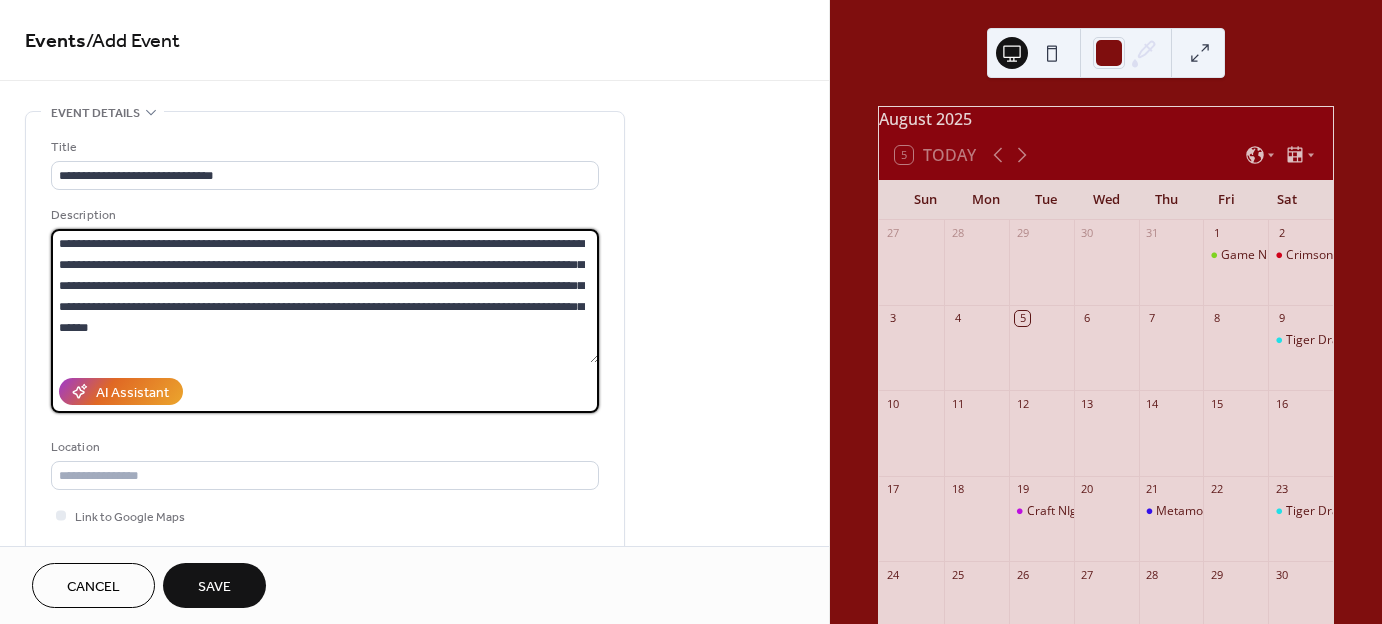 click on "**********" at bounding box center [325, 296] 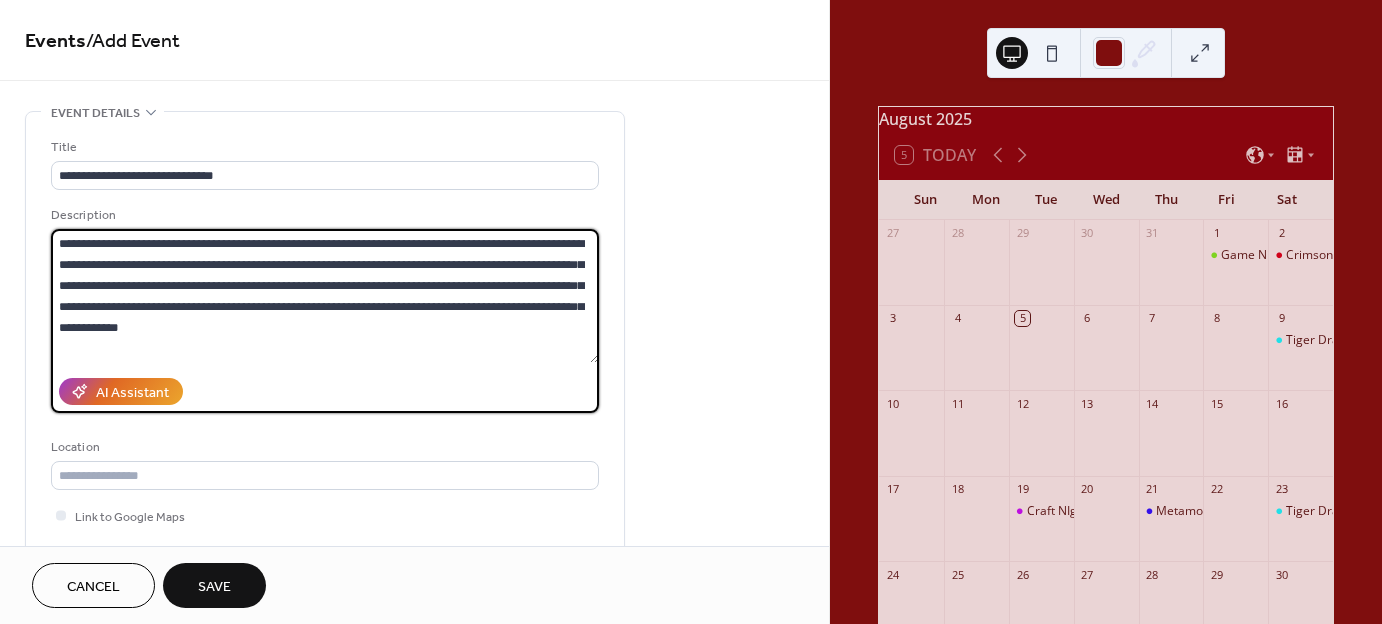click on "**********" at bounding box center (325, 296) 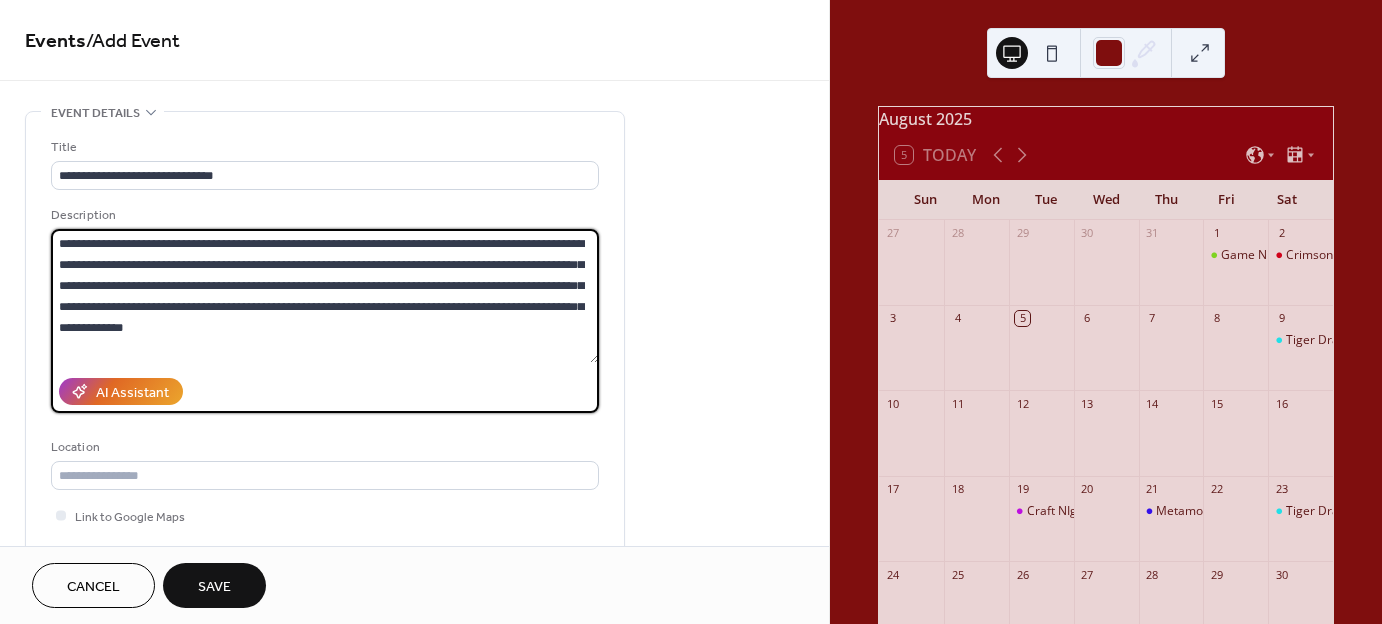 click on "**********" at bounding box center (325, 296) 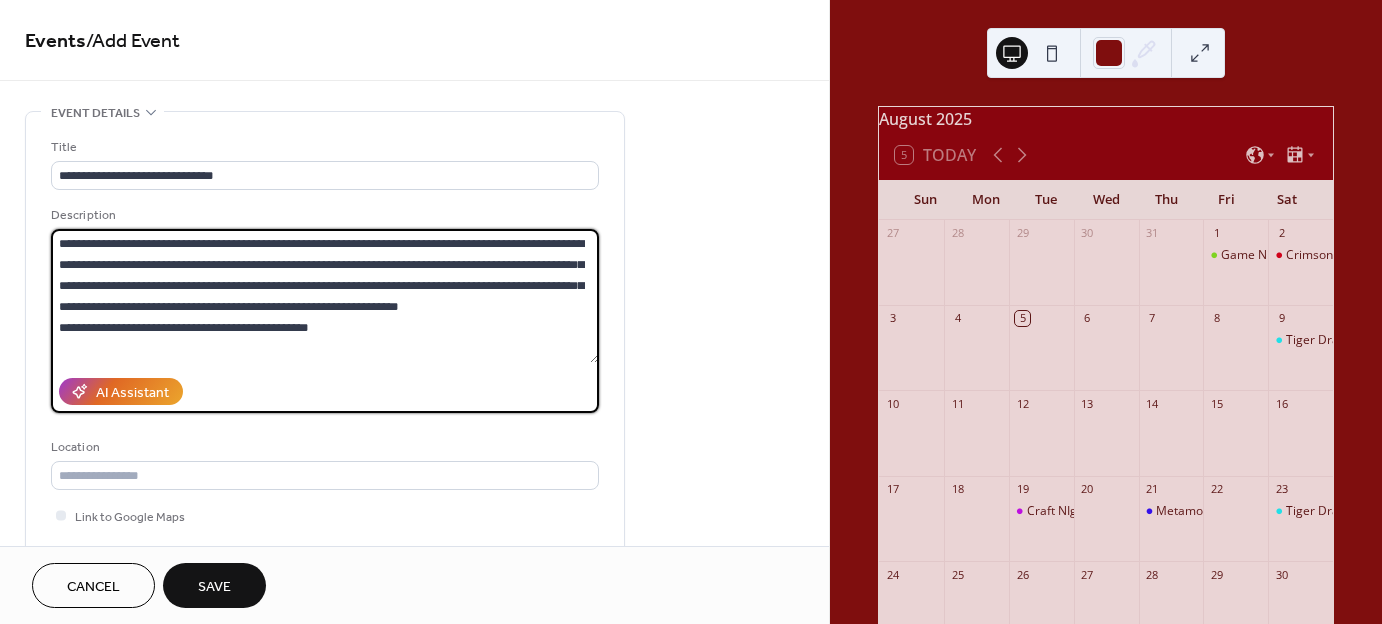 click on "**********" at bounding box center (325, 296) 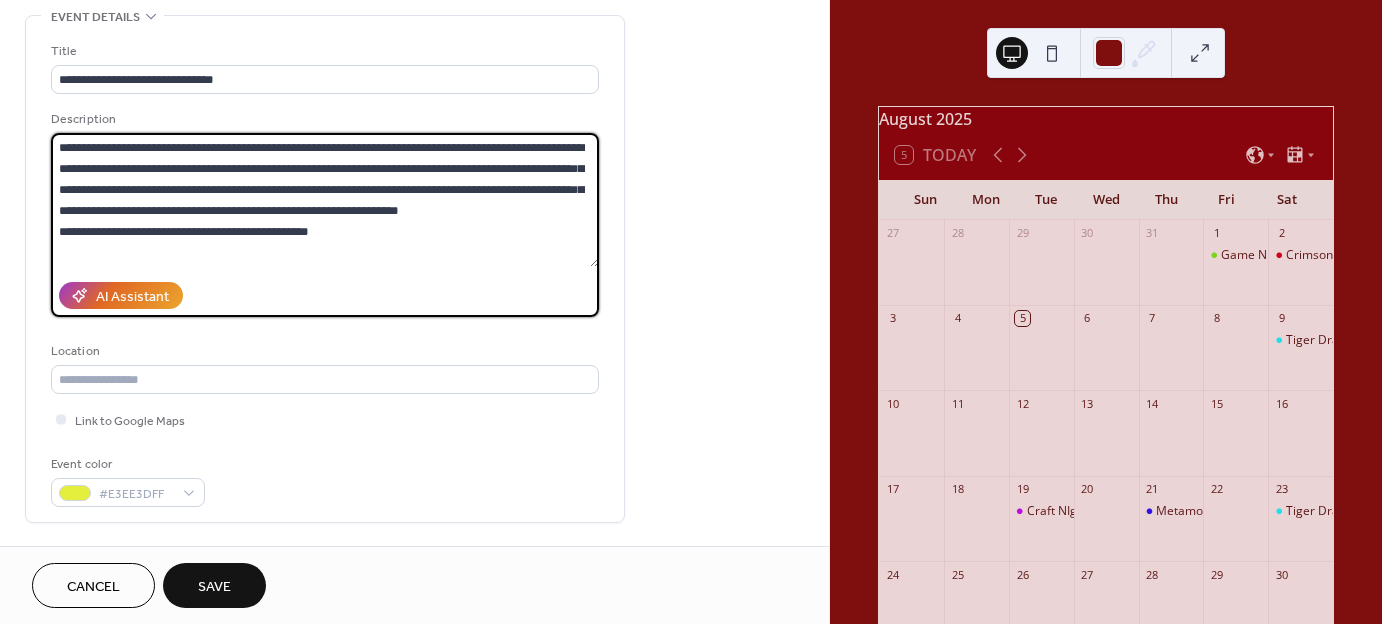 scroll, scrollTop: 100, scrollLeft: 0, axis: vertical 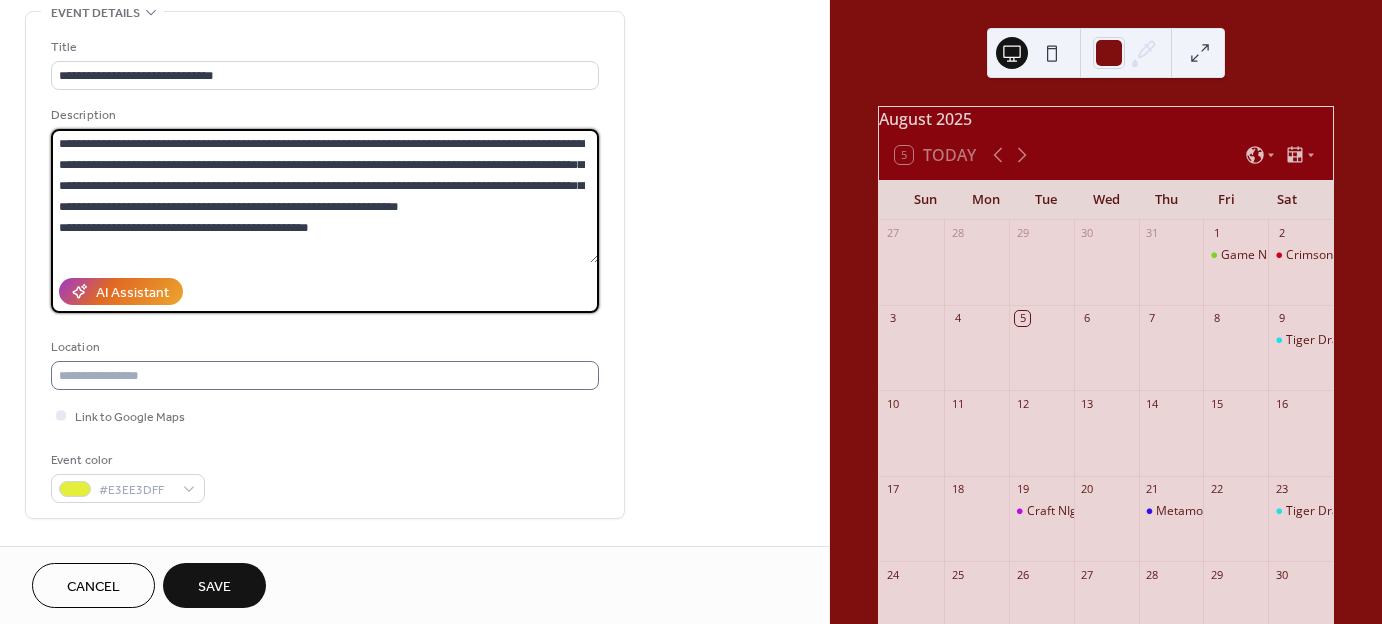 type on "**********" 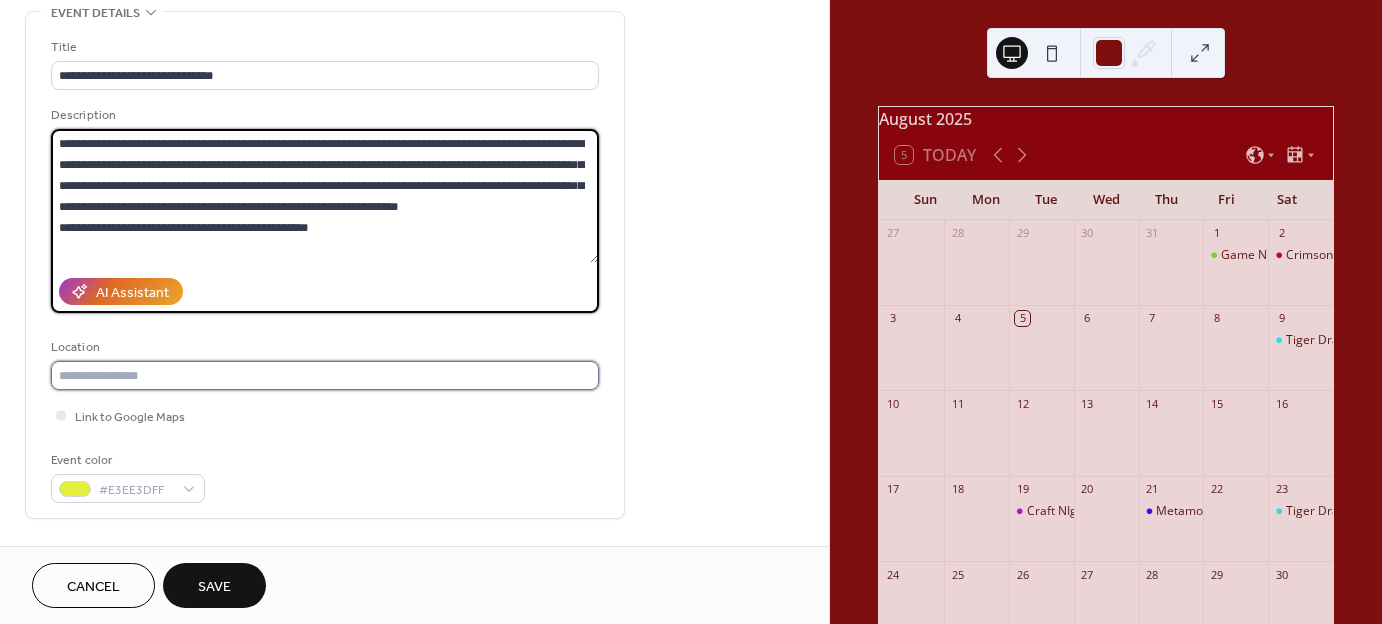 click at bounding box center [325, 375] 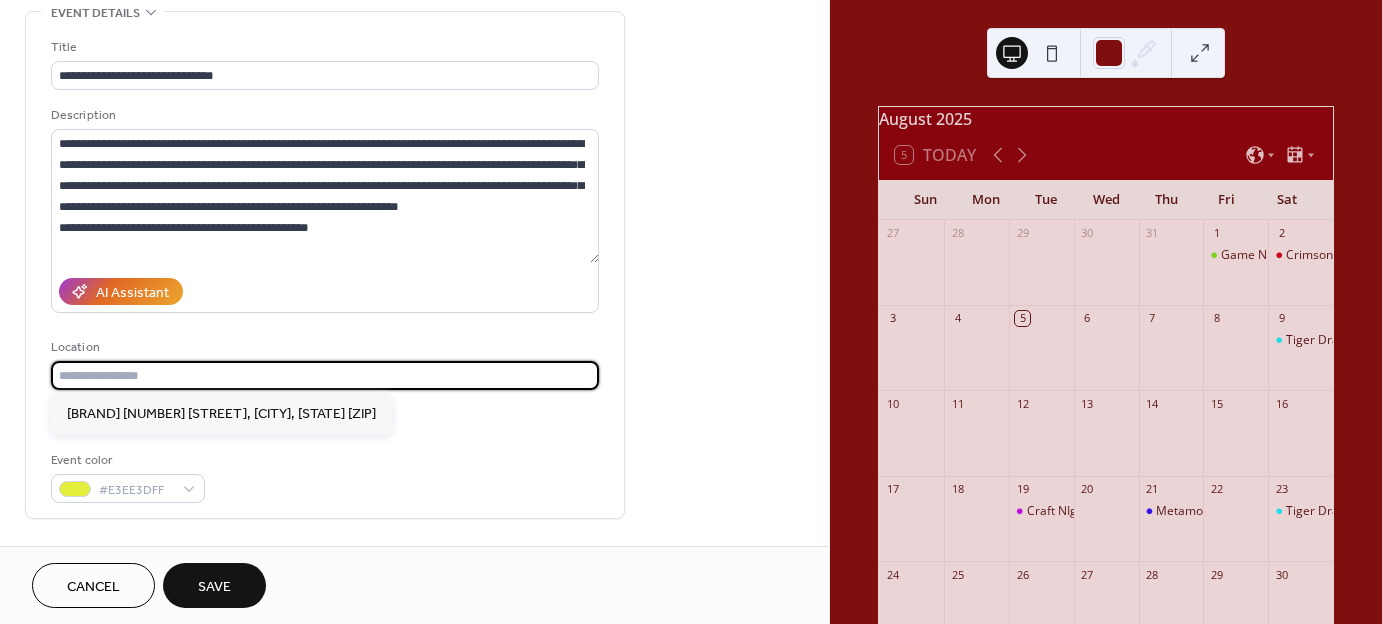 type on "**********" 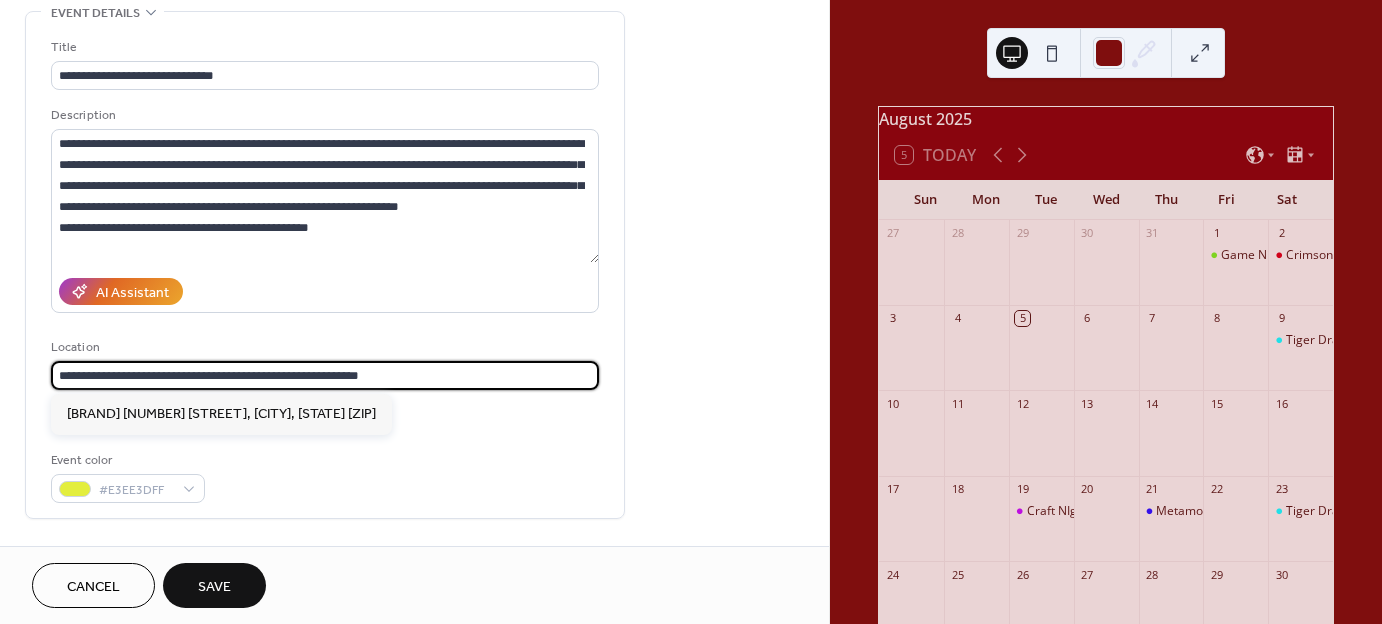 type on "**********" 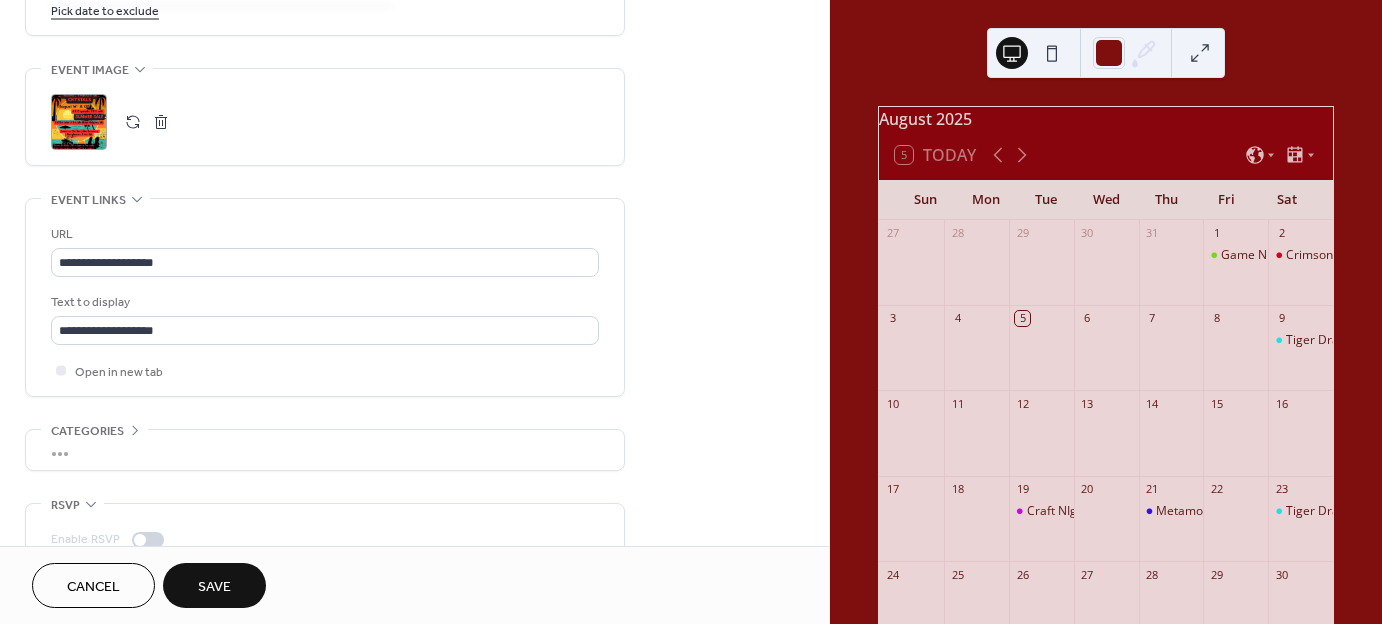 scroll, scrollTop: 1280, scrollLeft: 0, axis: vertical 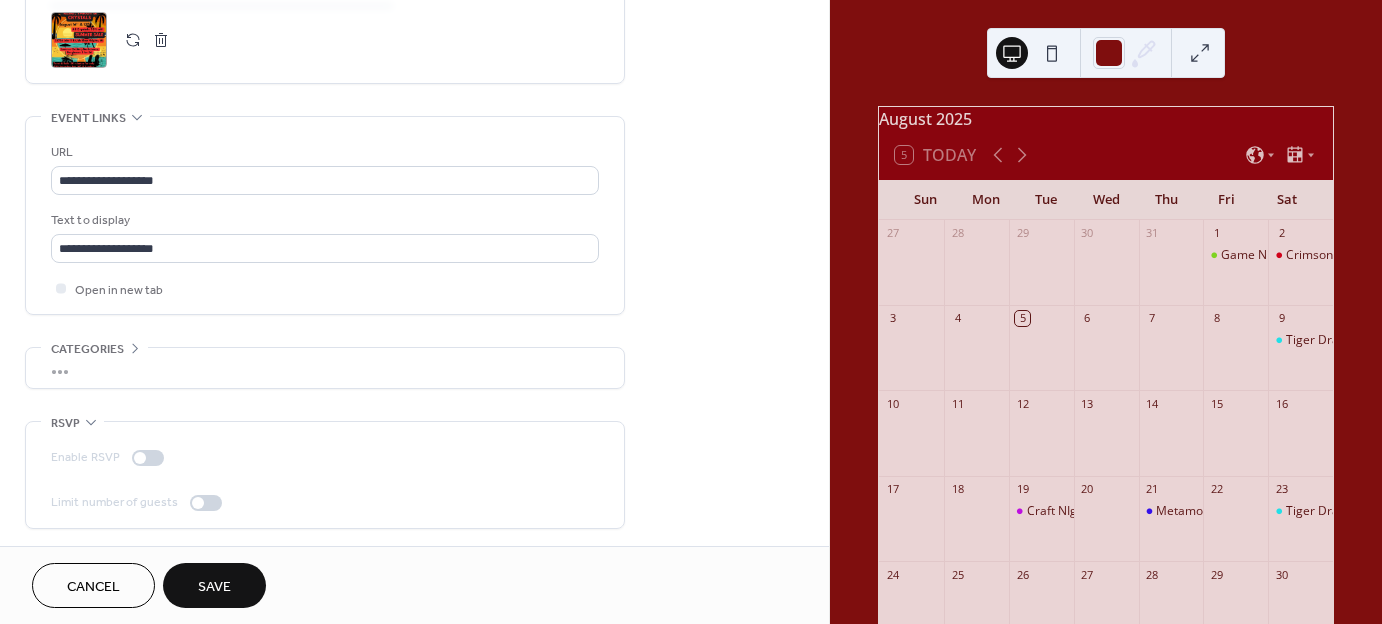 click on "Save" at bounding box center [214, 585] 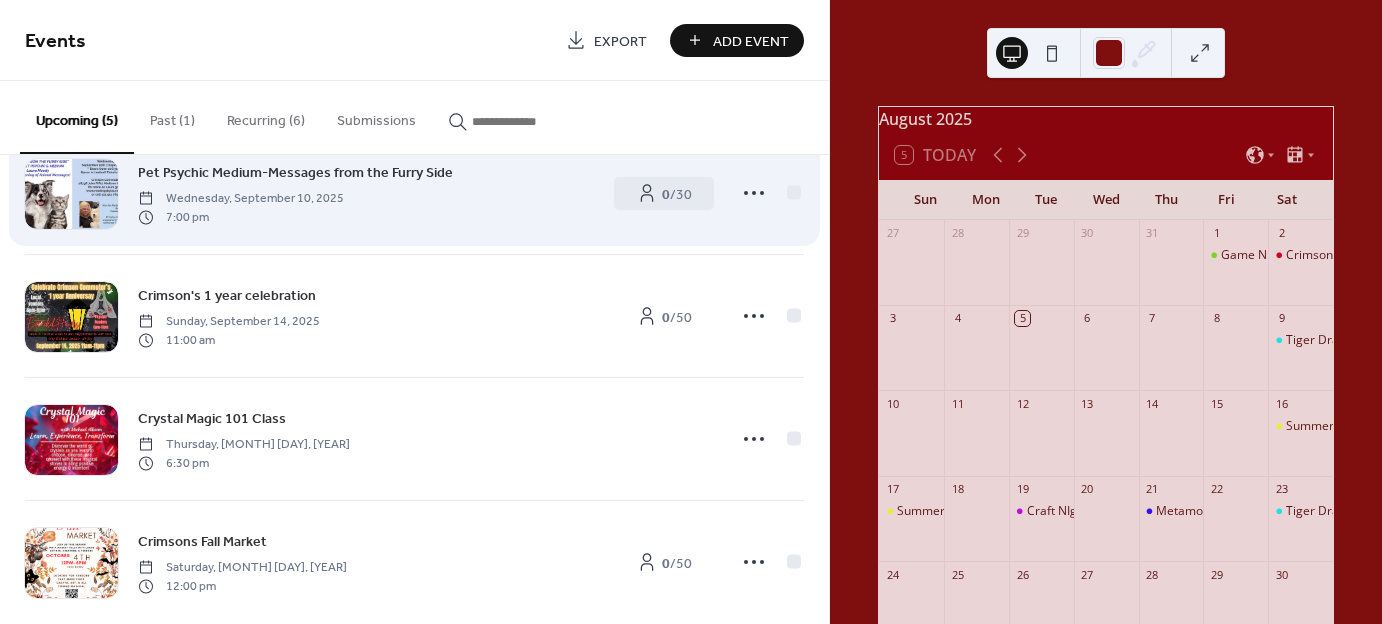 scroll, scrollTop: 203, scrollLeft: 0, axis: vertical 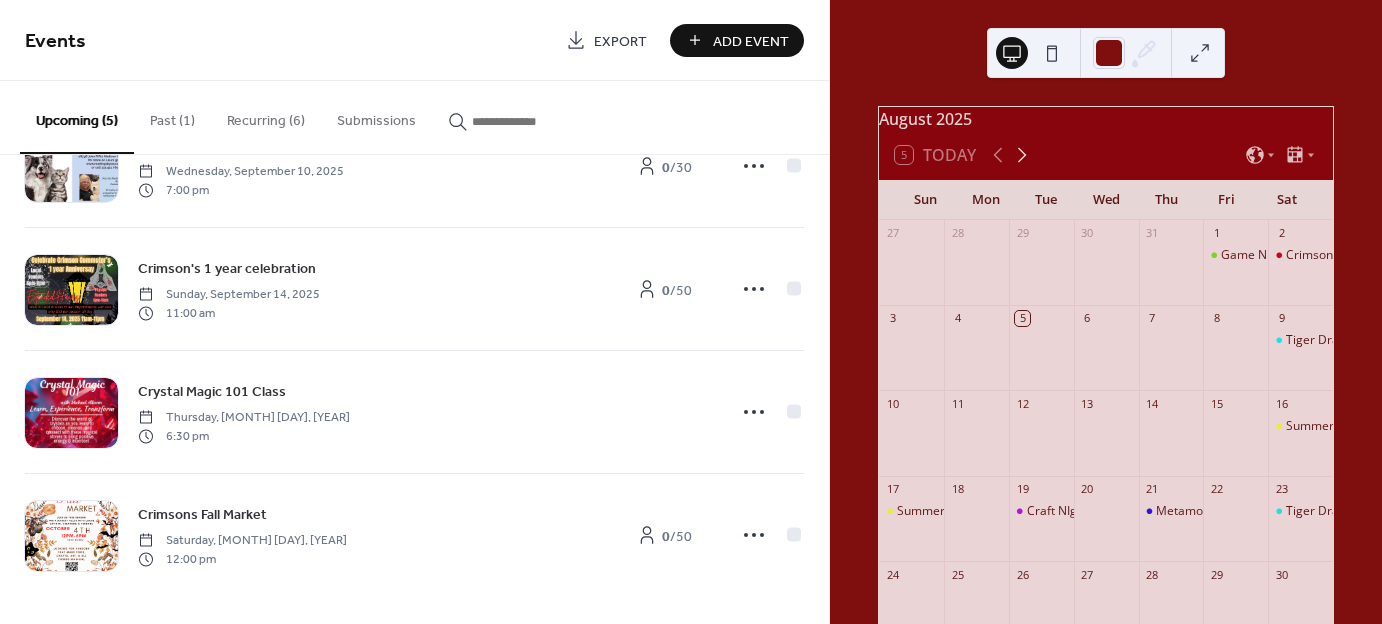 click 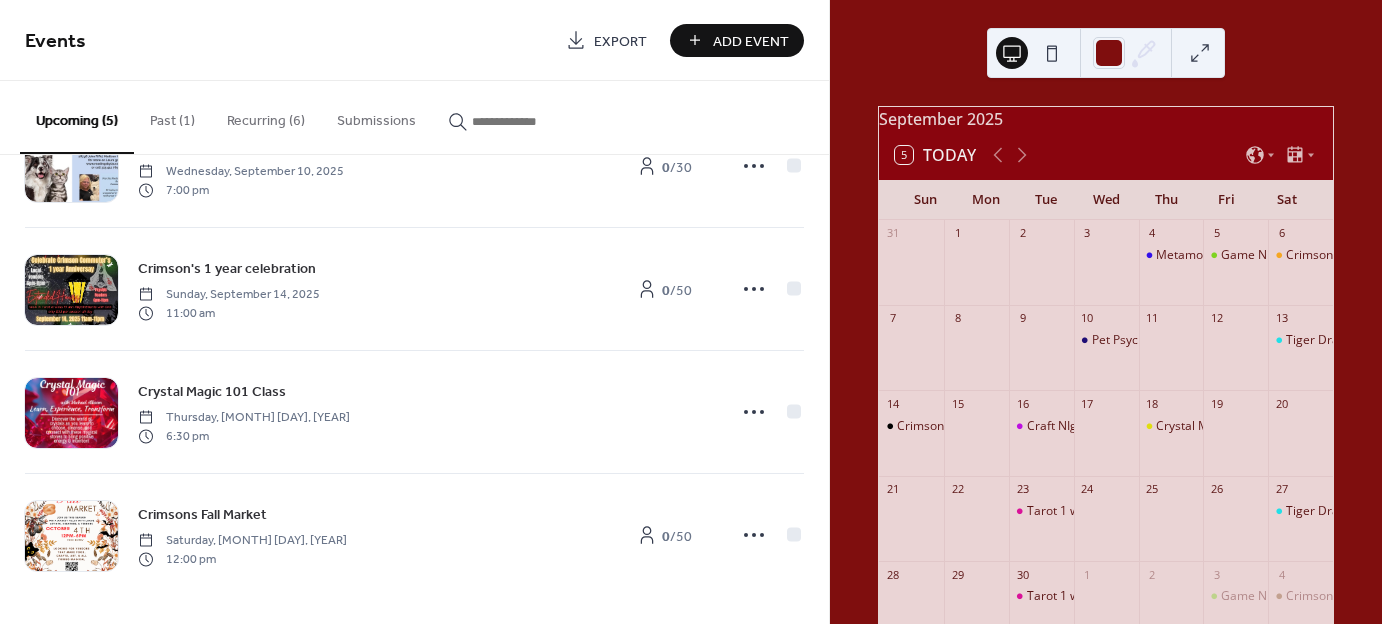 scroll, scrollTop: 0, scrollLeft: 0, axis: both 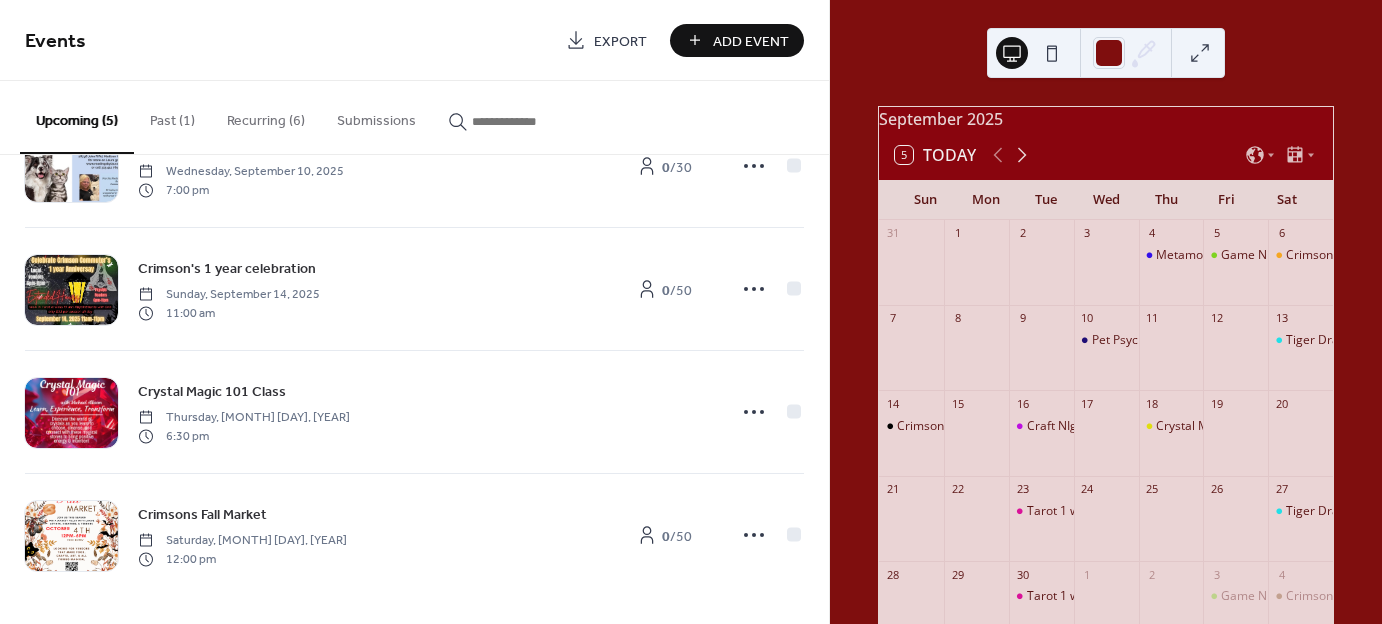 click 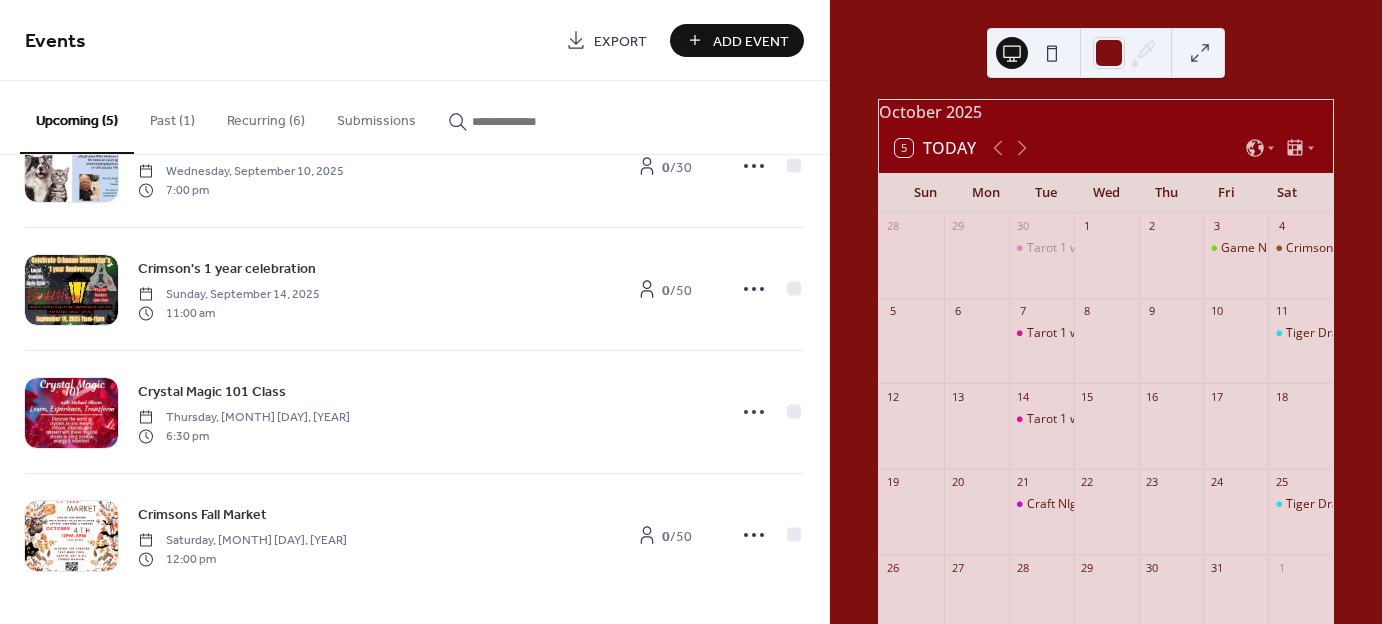 scroll, scrollTop: 0, scrollLeft: 0, axis: both 